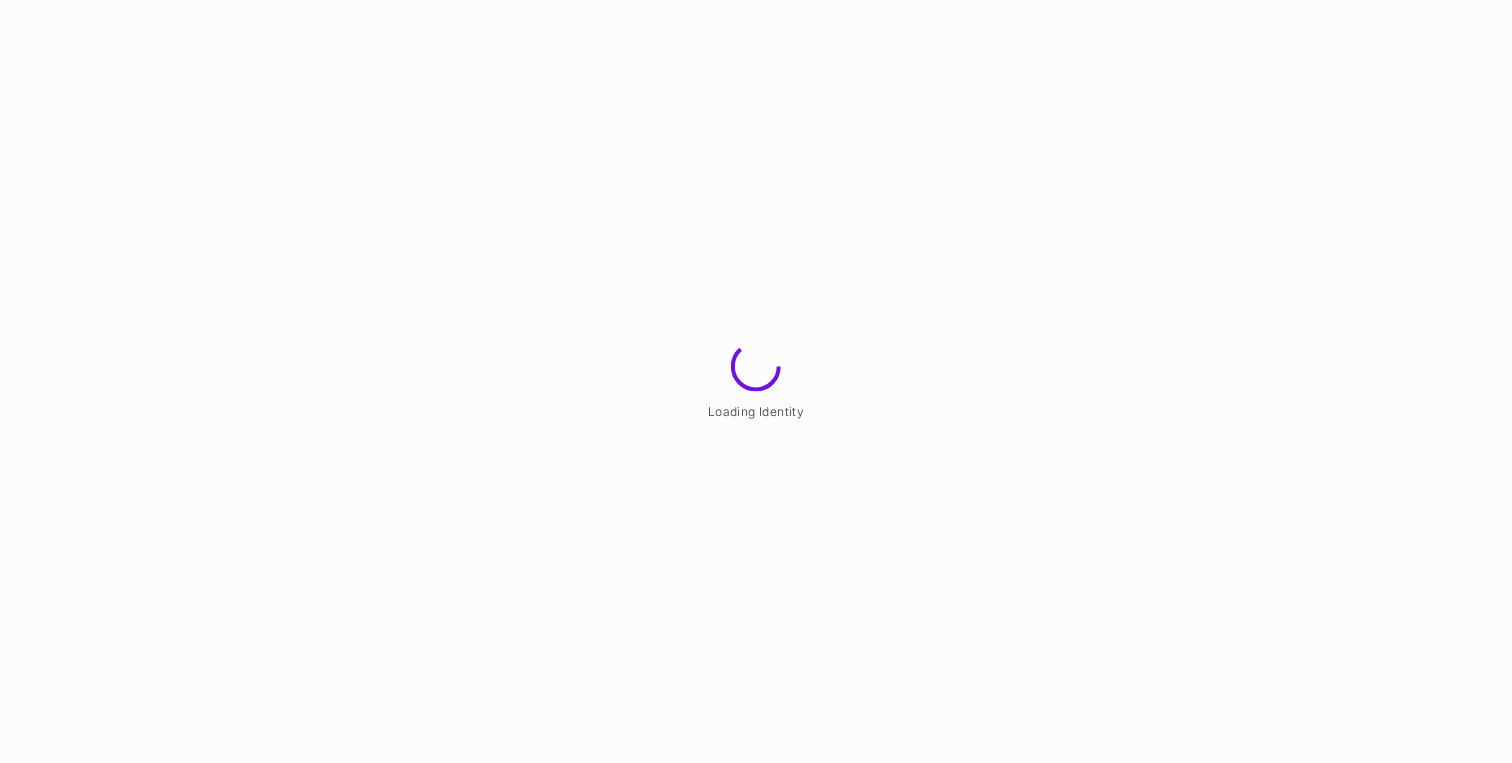 scroll, scrollTop: 0, scrollLeft: 0, axis: both 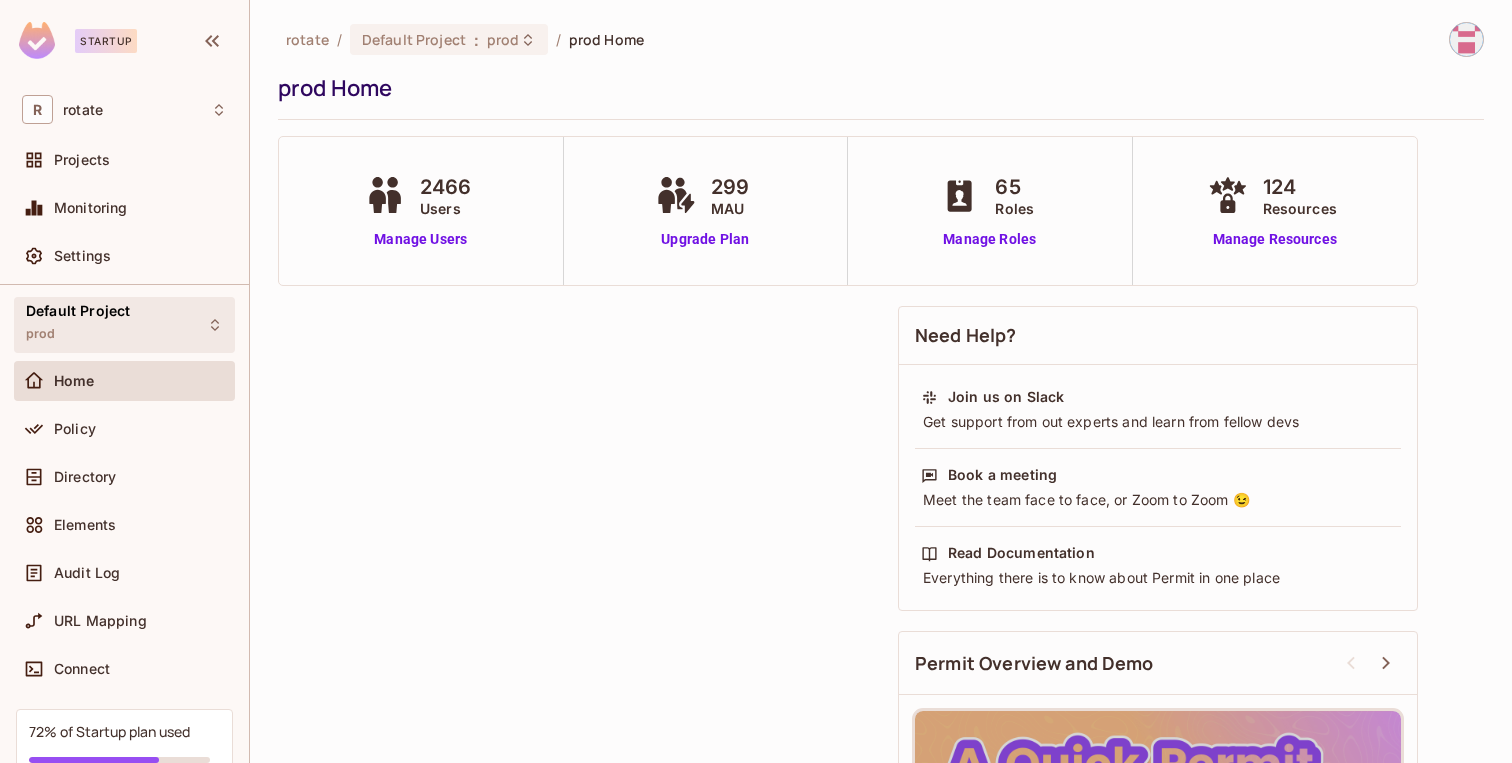 click on "Default Project prod" at bounding box center (124, 324) 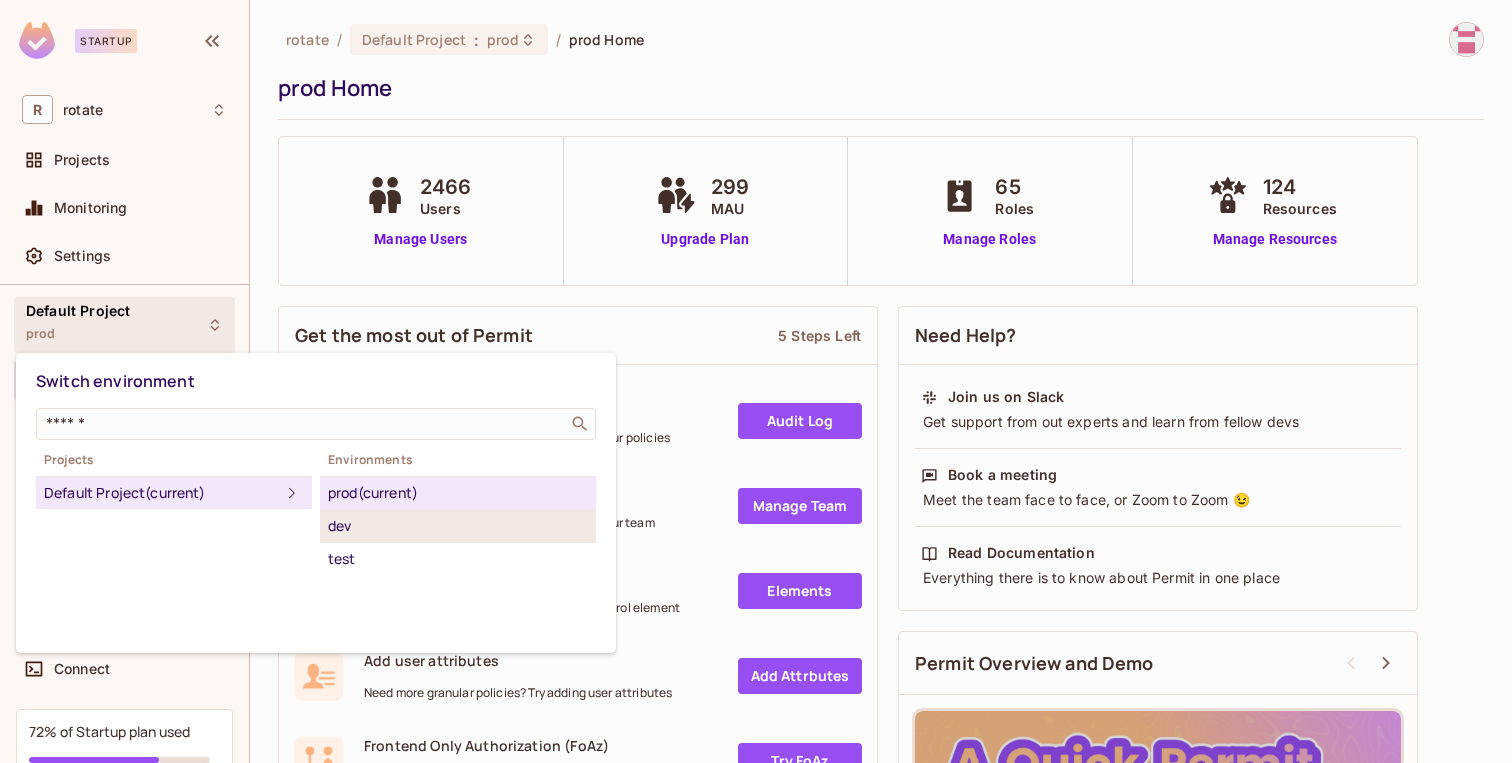 click on "dev" at bounding box center [458, 526] 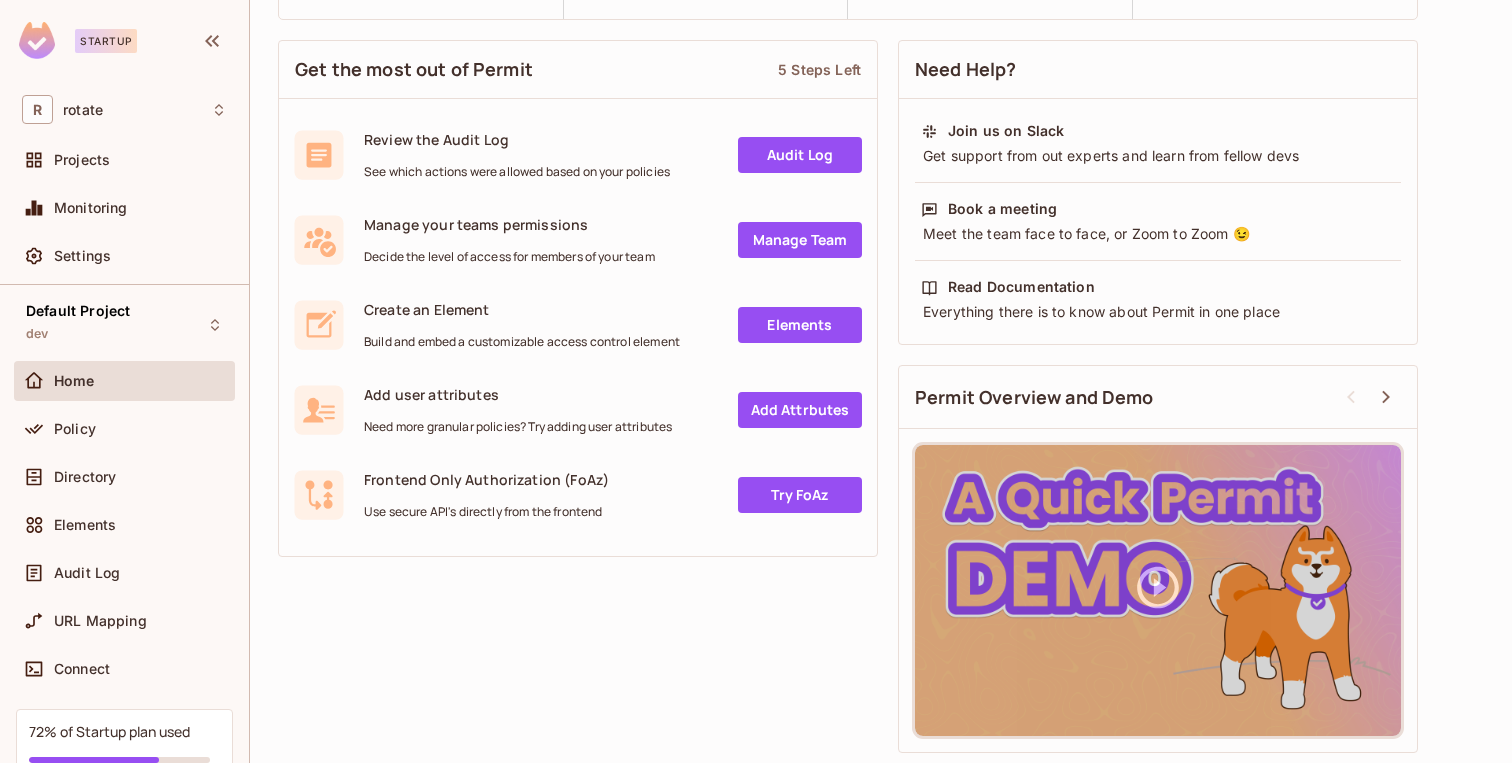 scroll, scrollTop: 0, scrollLeft: 0, axis: both 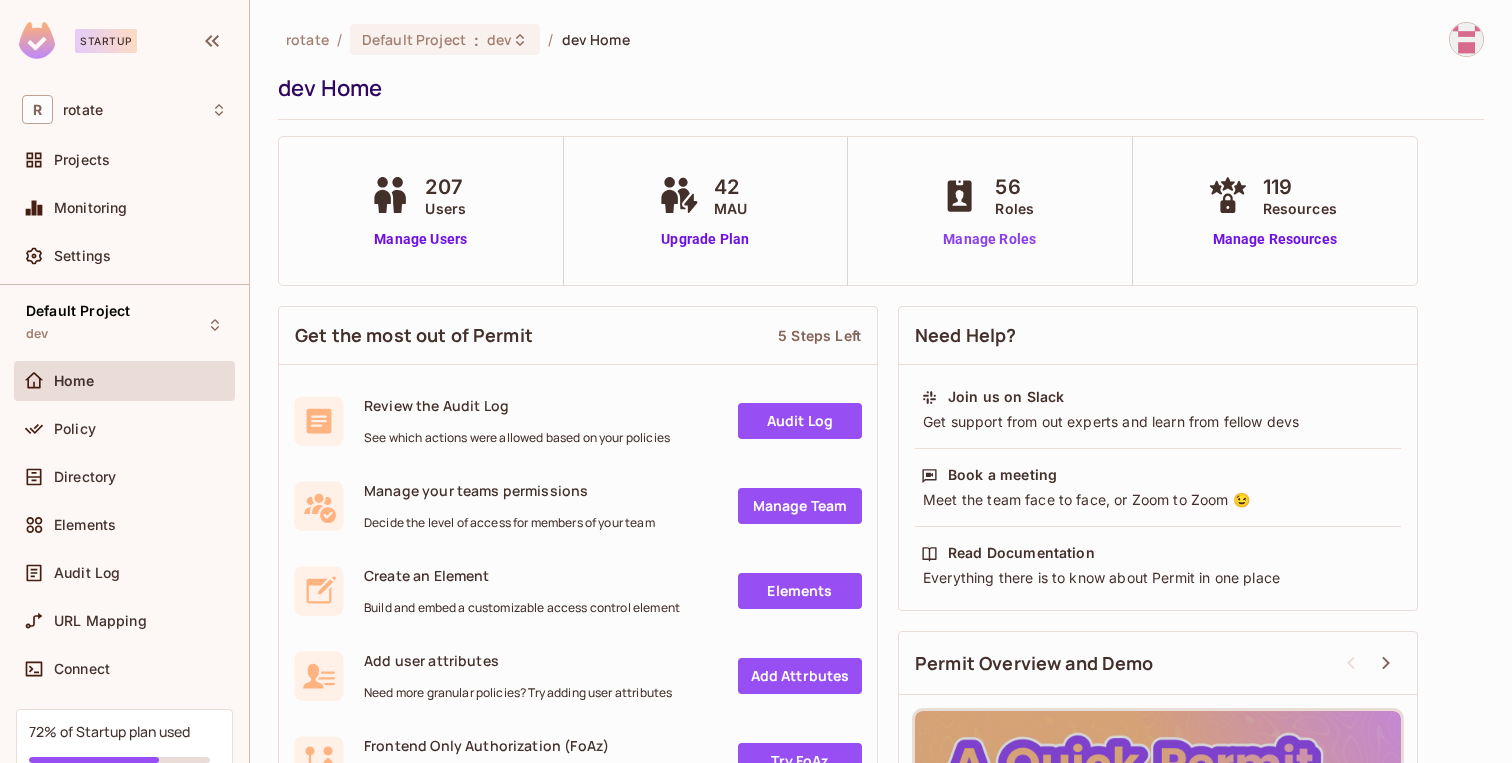 click on "Manage Roles" at bounding box center (989, 239) 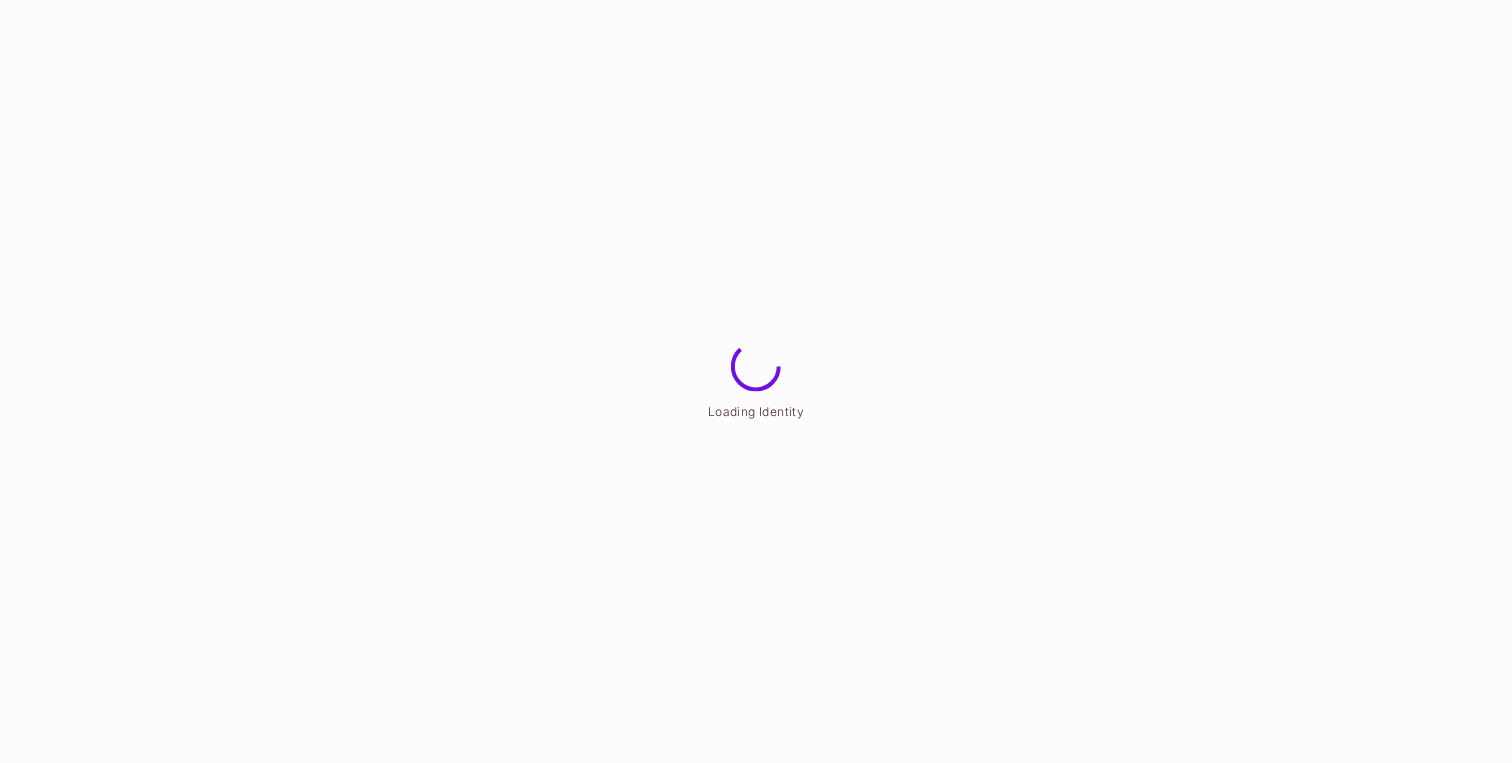scroll, scrollTop: 0, scrollLeft: 0, axis: both 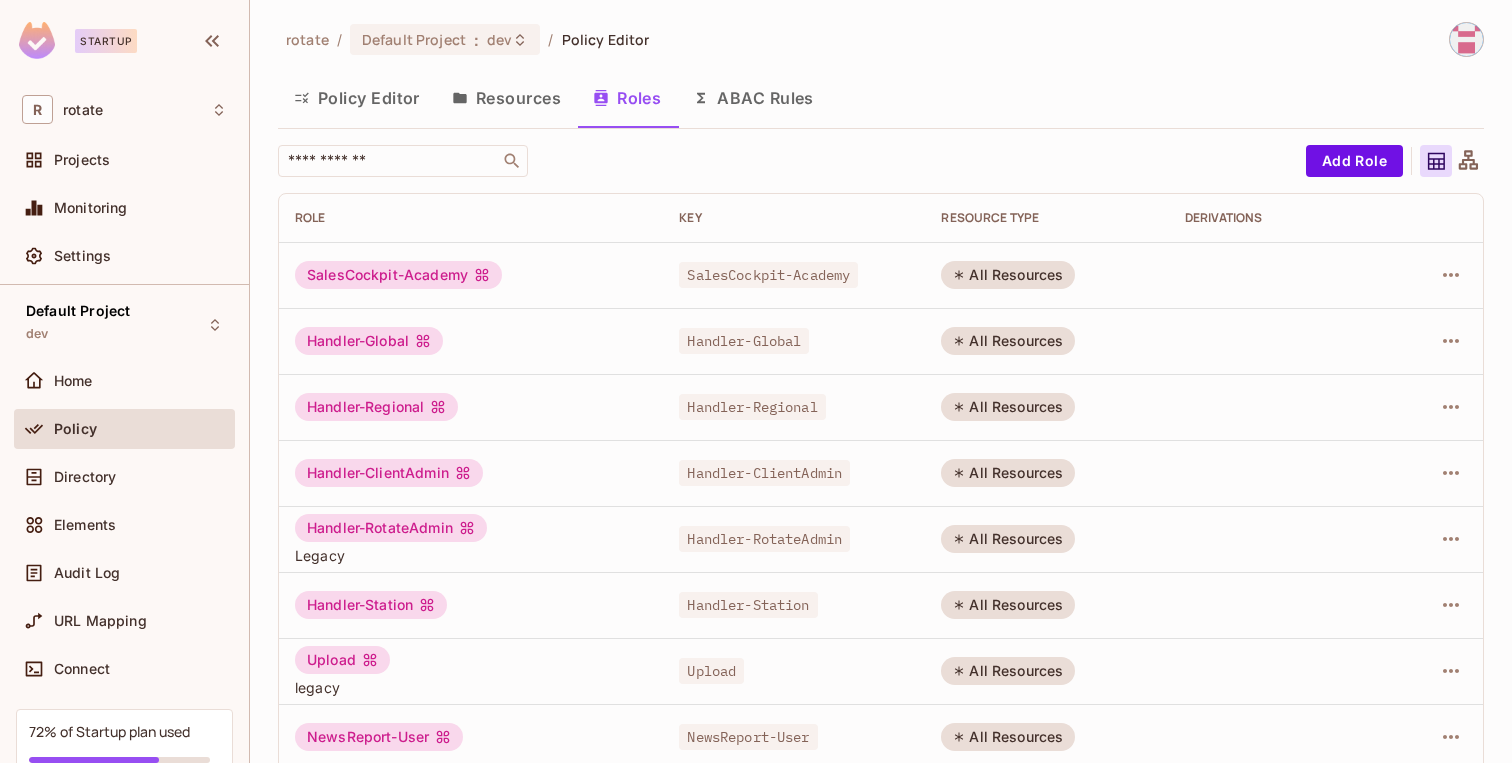click on "Resources" at bounding box center [506, 98] 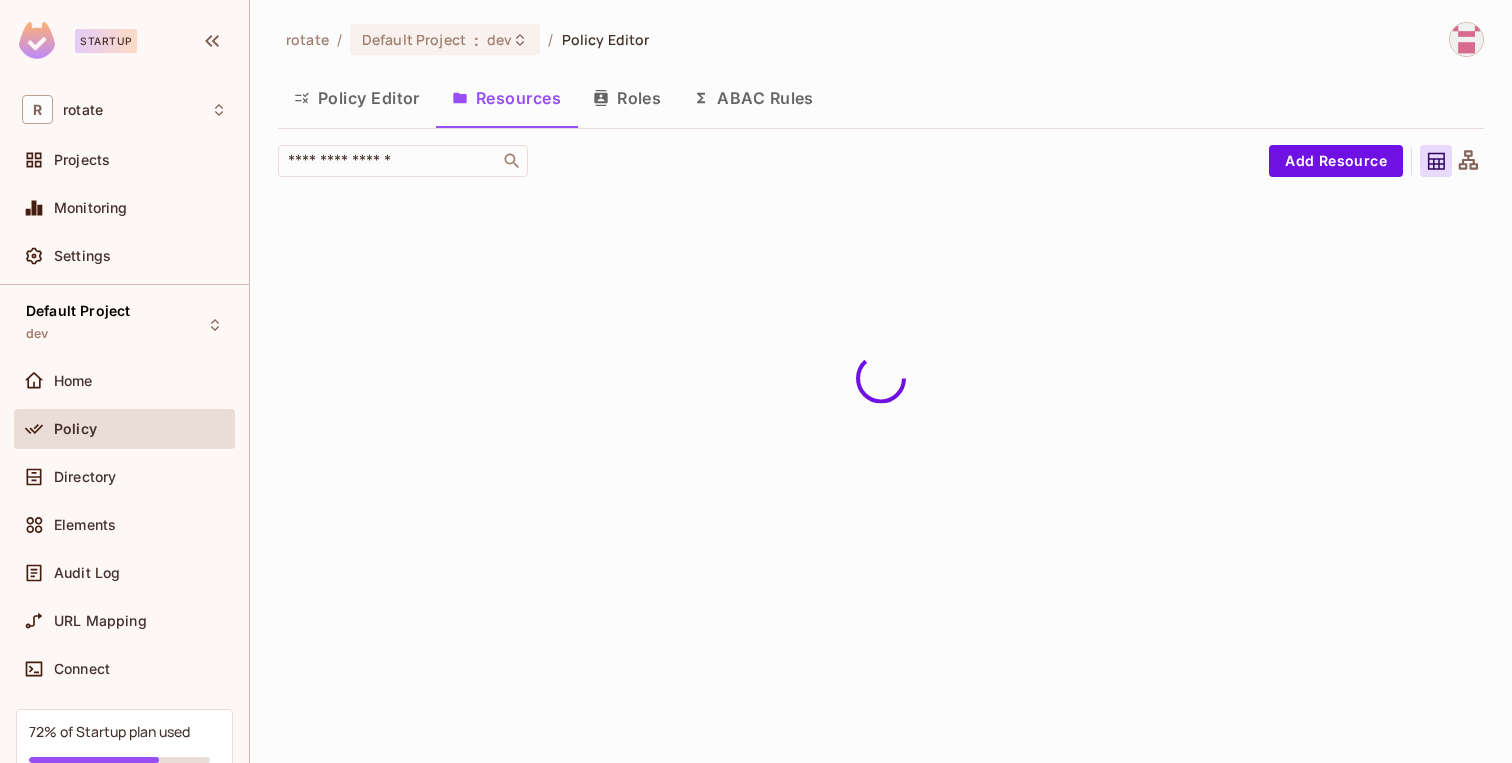 click on "Policy Editor" at bounding box center (357, 98) 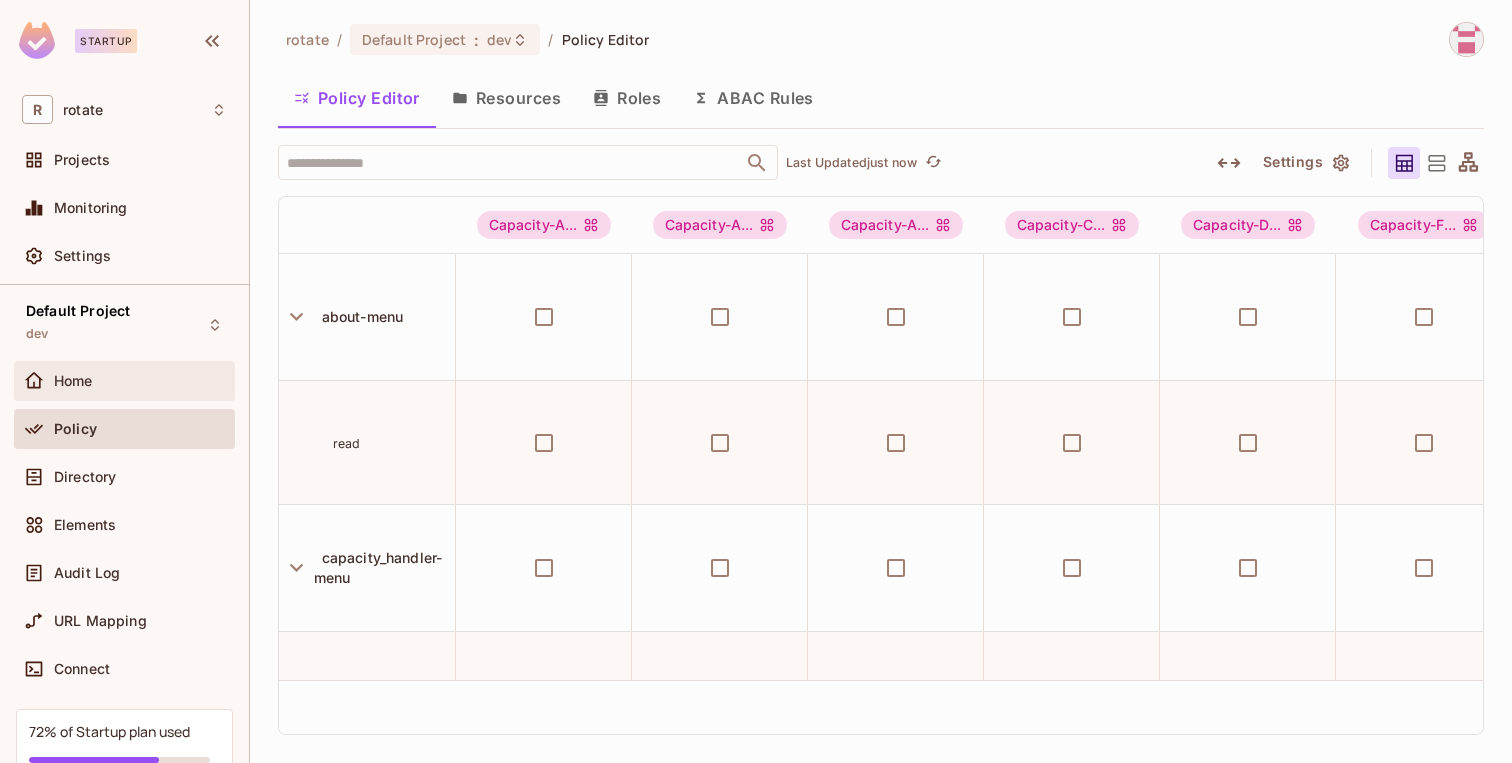 click on "Home" at bounding box center [124, 381] 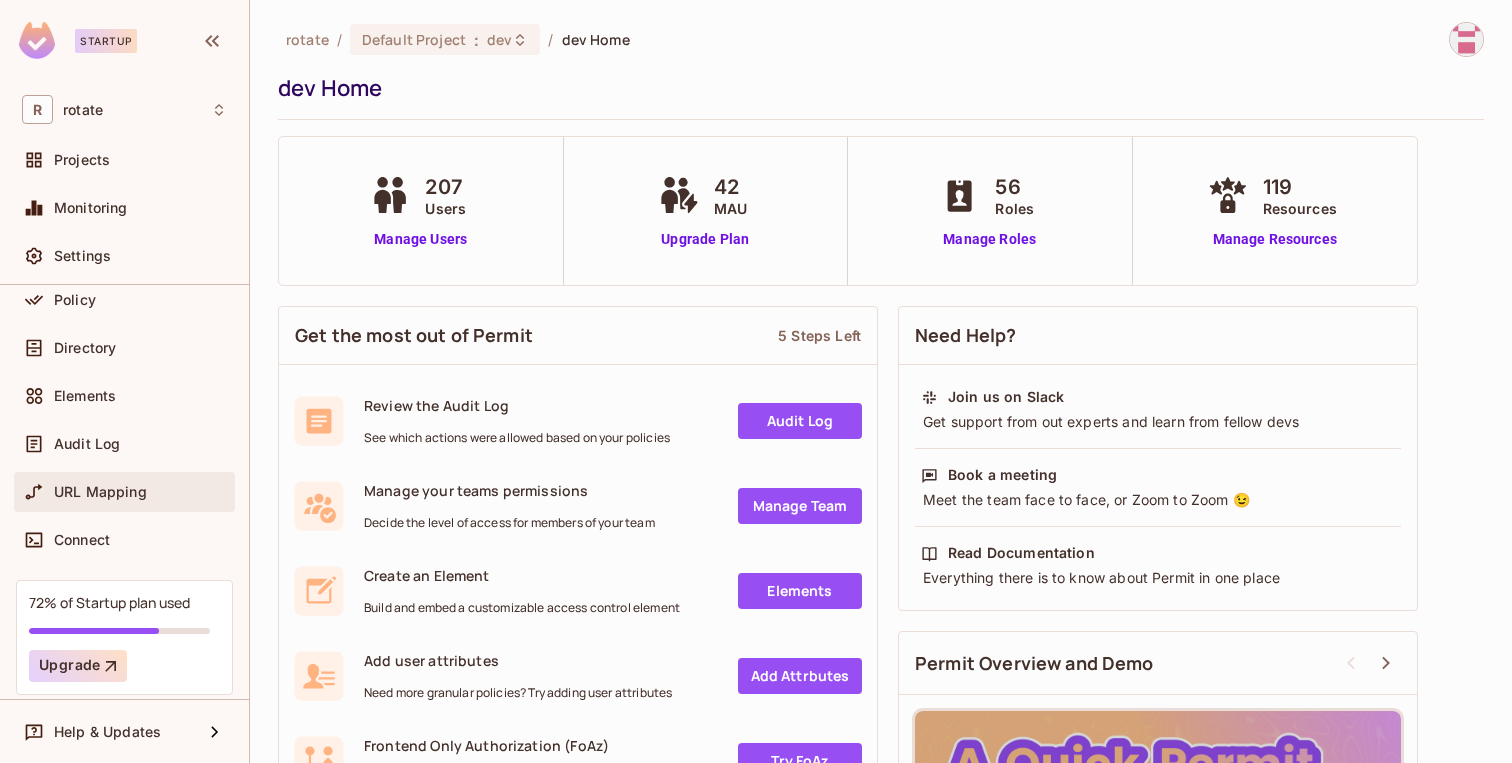 scroll, scrollTop: 0, scrollLeft: 0, axis: both 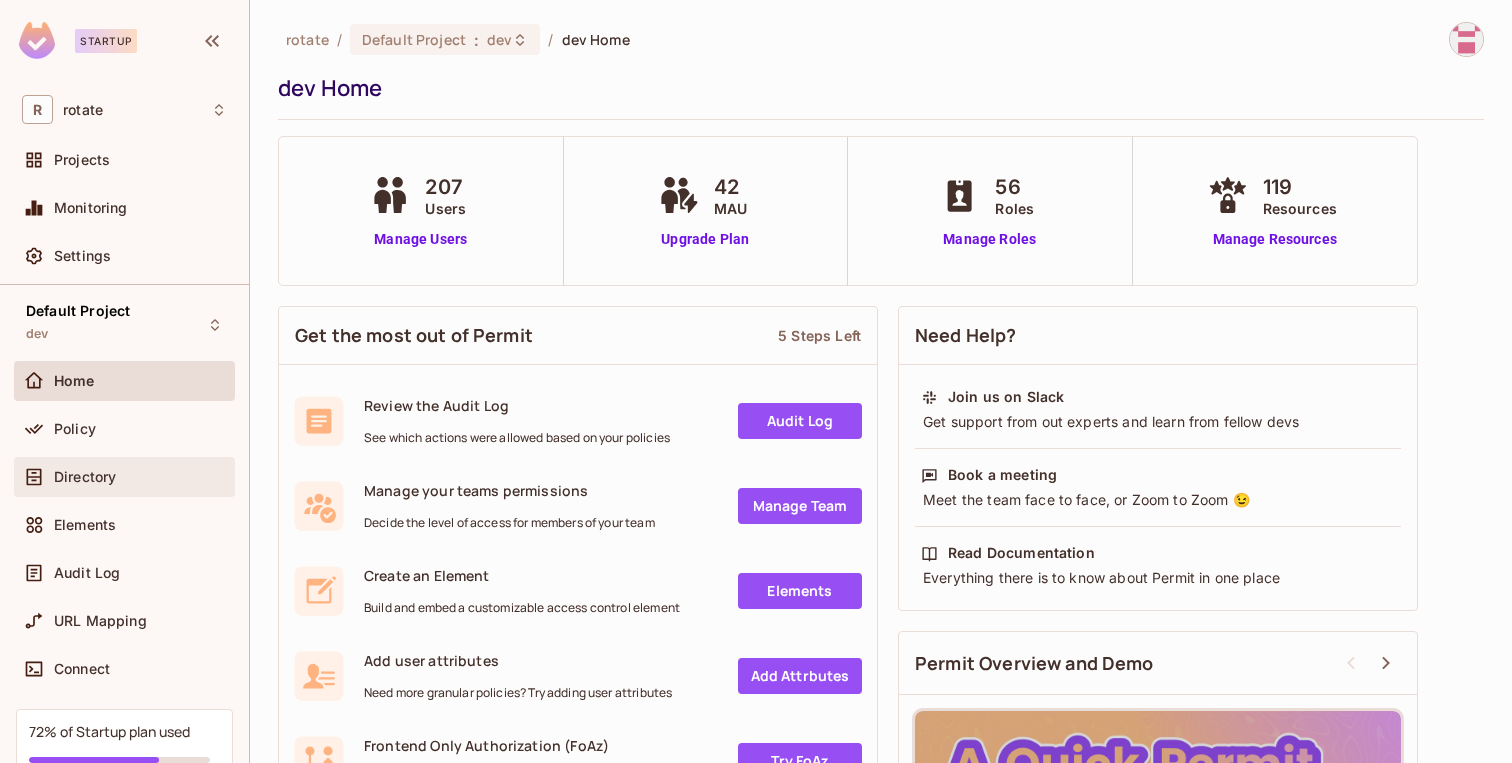 click on "Directory" at bounding box center (124, 477) 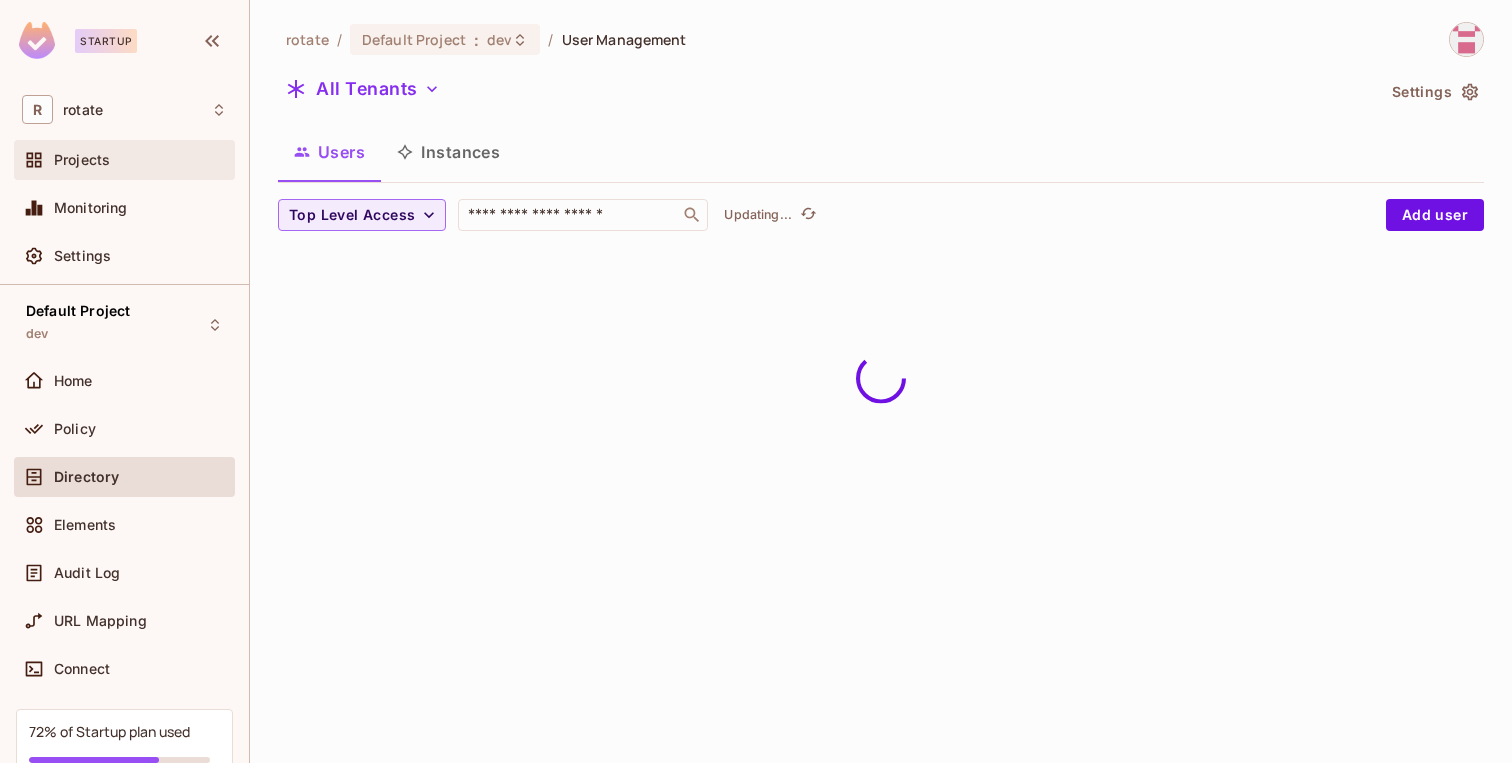 click on "Projects" at bounding box center [82, 160] 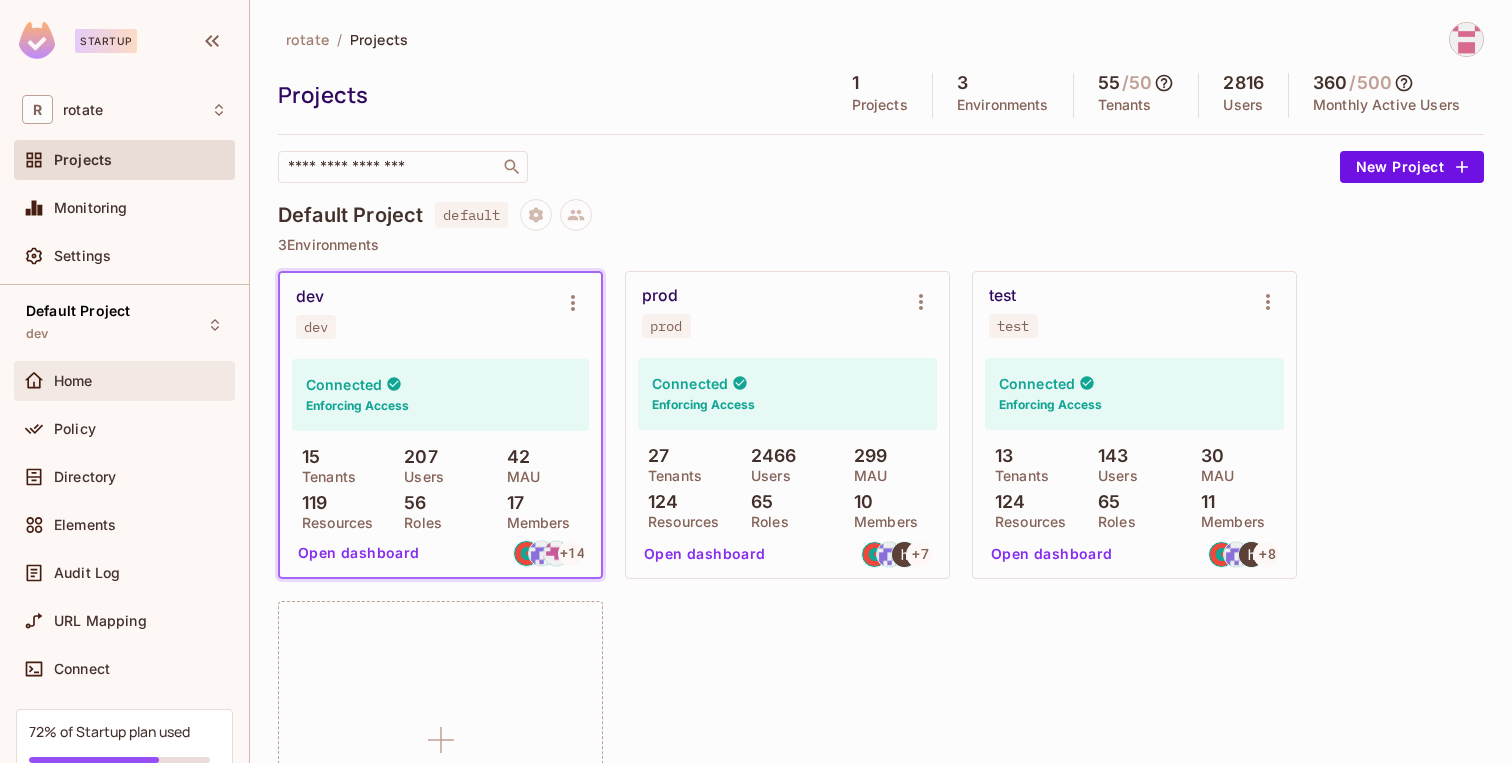 click on "Home" at bounding box center [140, 381] 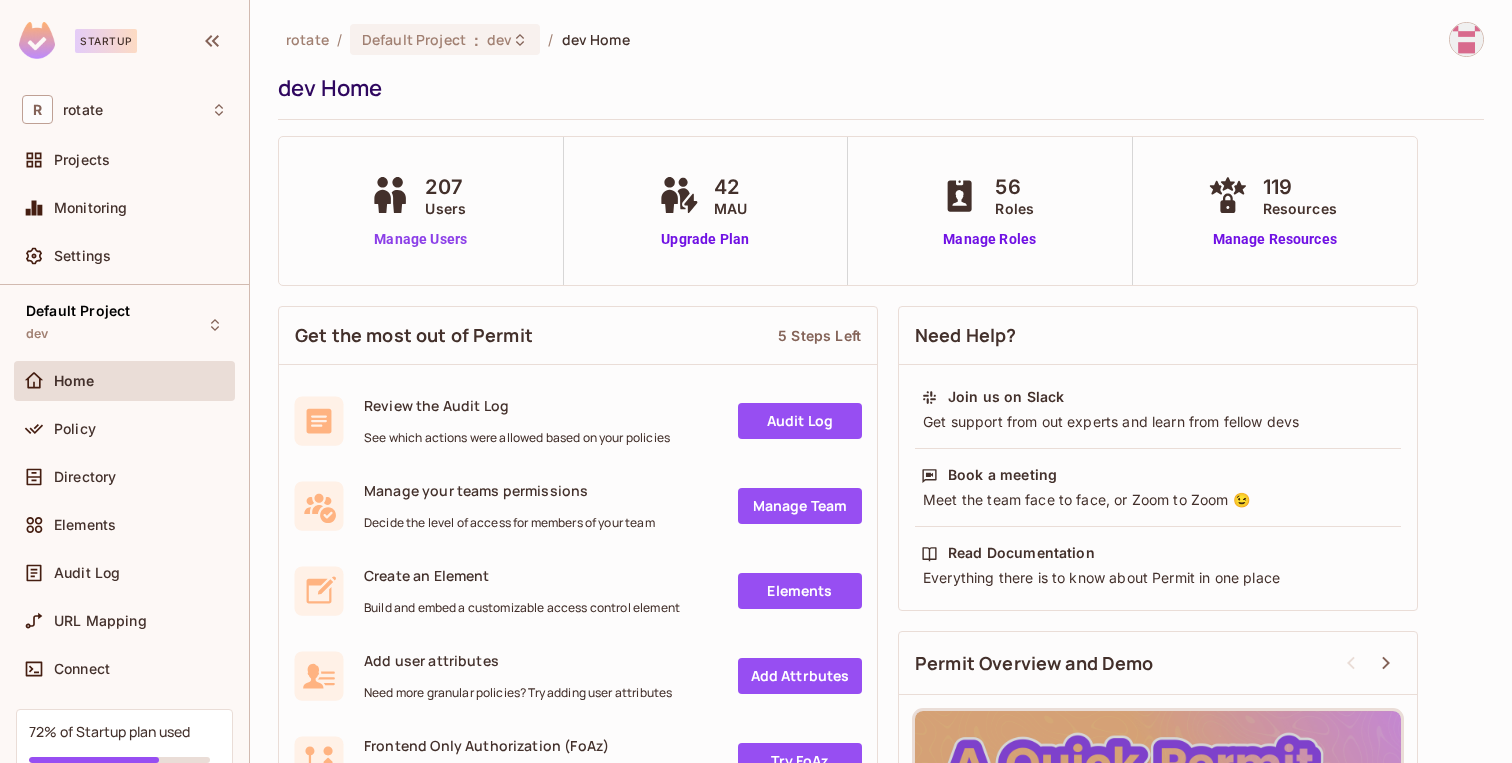 click on "Manage Users" at bounding box center [420, 239] 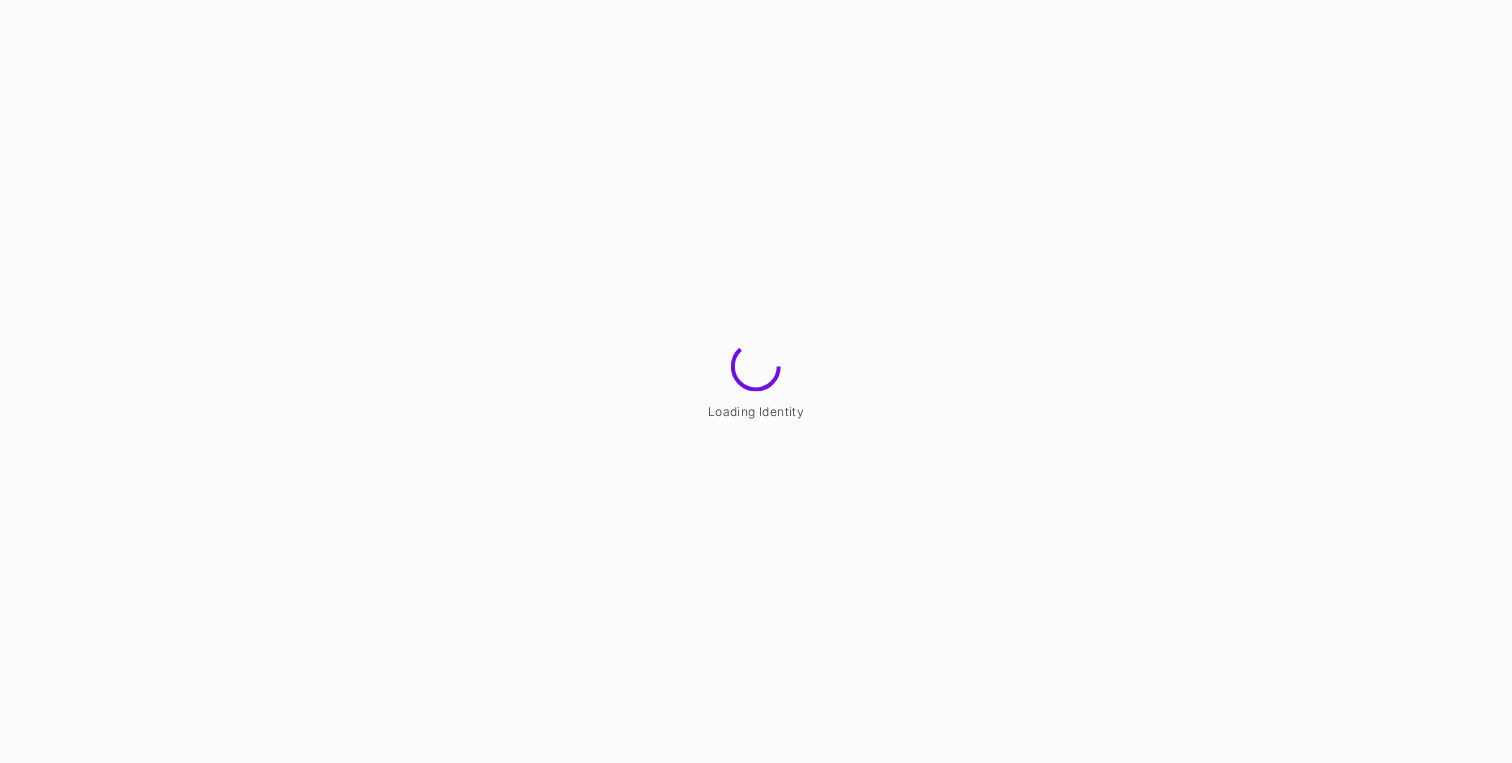 scroll, scrollTop: 0, scrollLeft: 0, axis: both 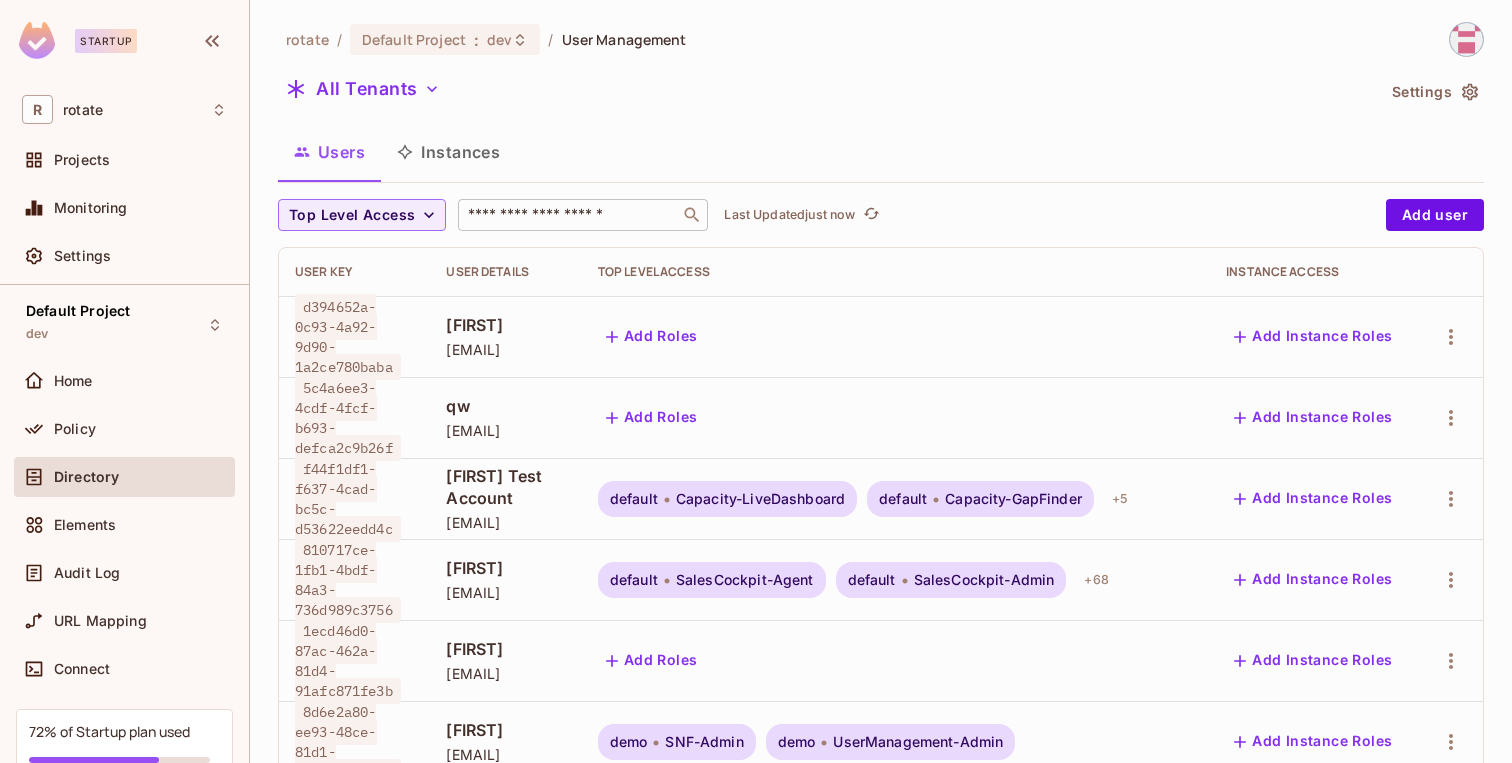 click at bounding box center [569, 215] 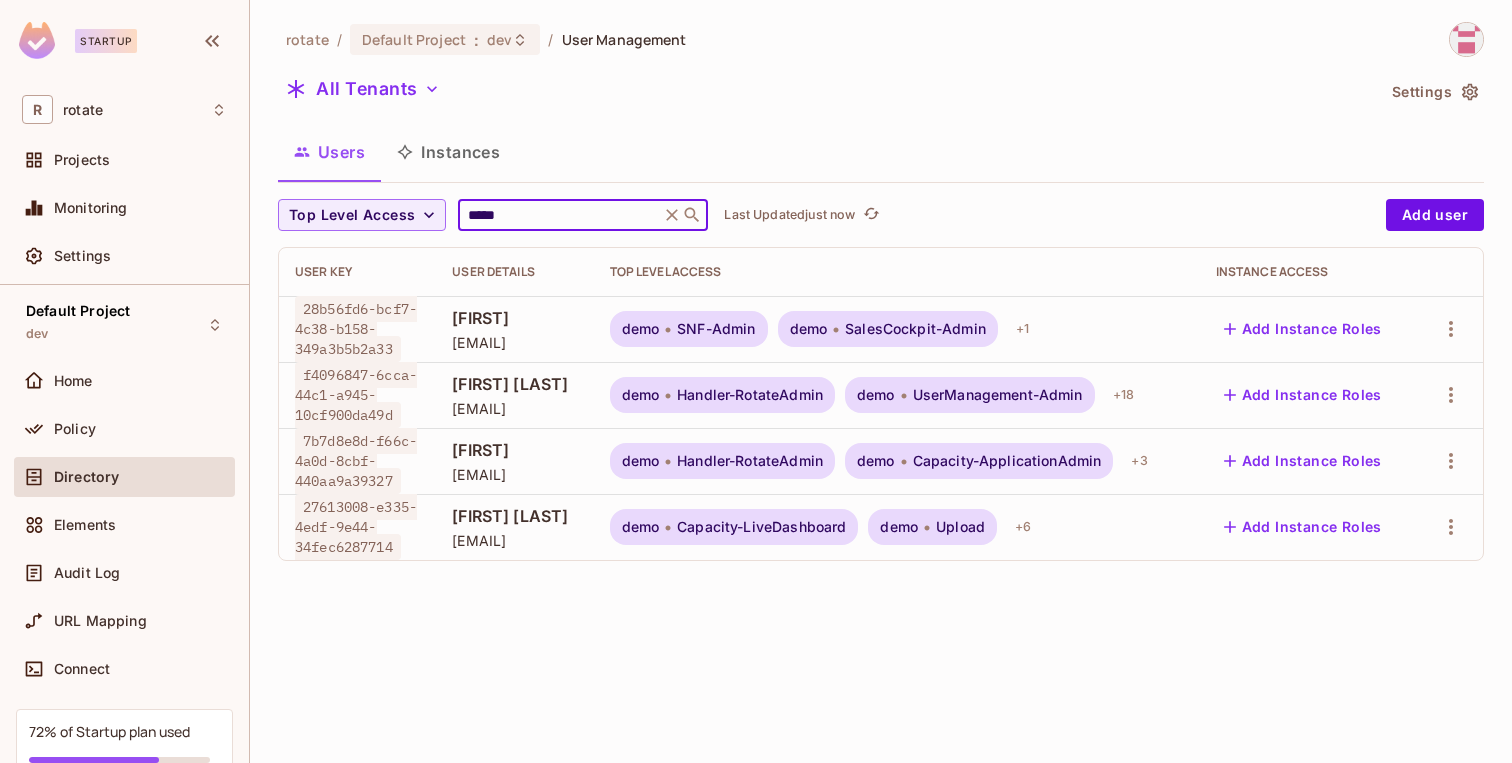 type on "*****" 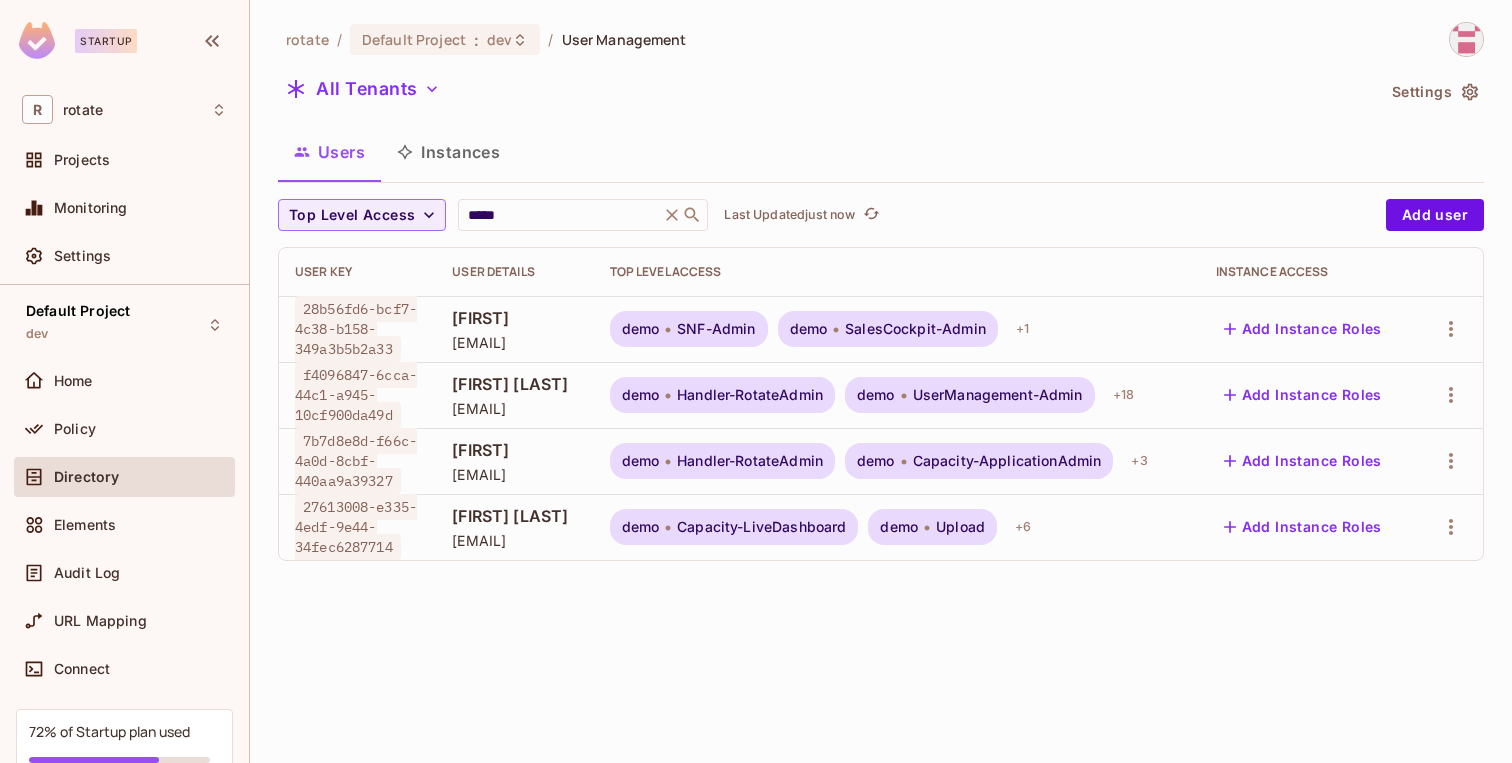 click on "f4096847-6cca-44c1-a945-10cf900da49d" at bounding box center [357, 395] 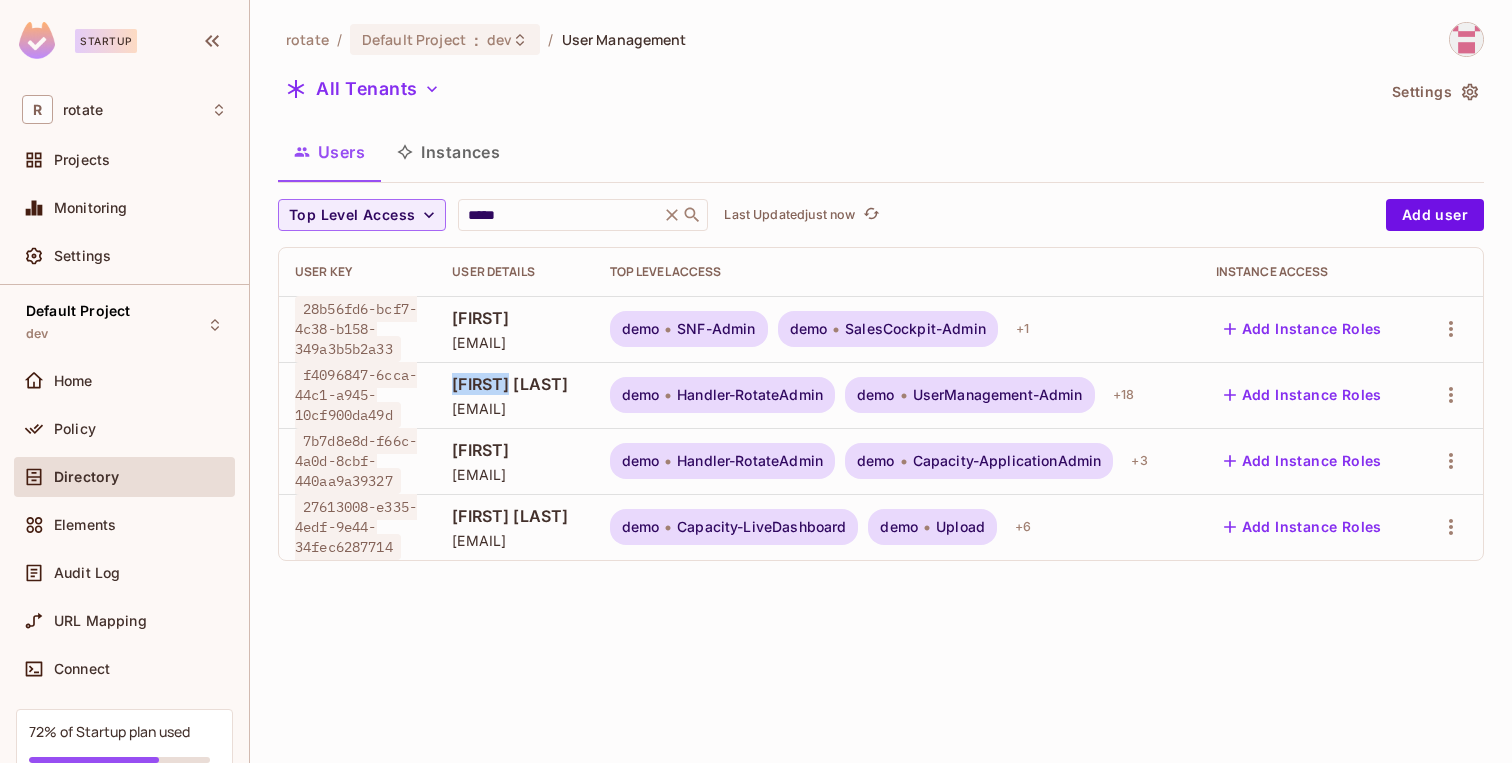 click on "[FIRST] [LAST]" at bounding box center (514, 384) 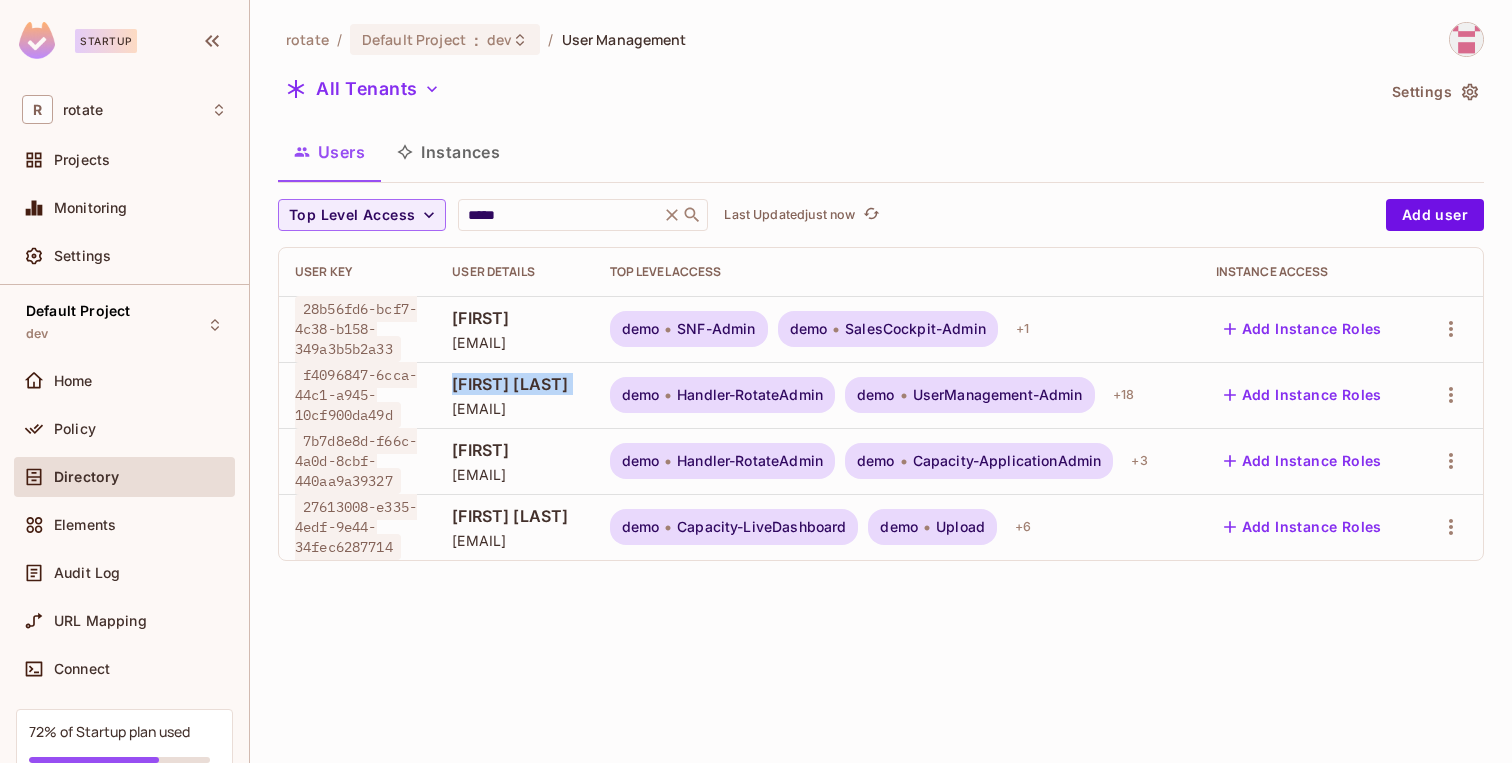 click on "[FIRST] [LAST]" at bounding box center [514, 384] 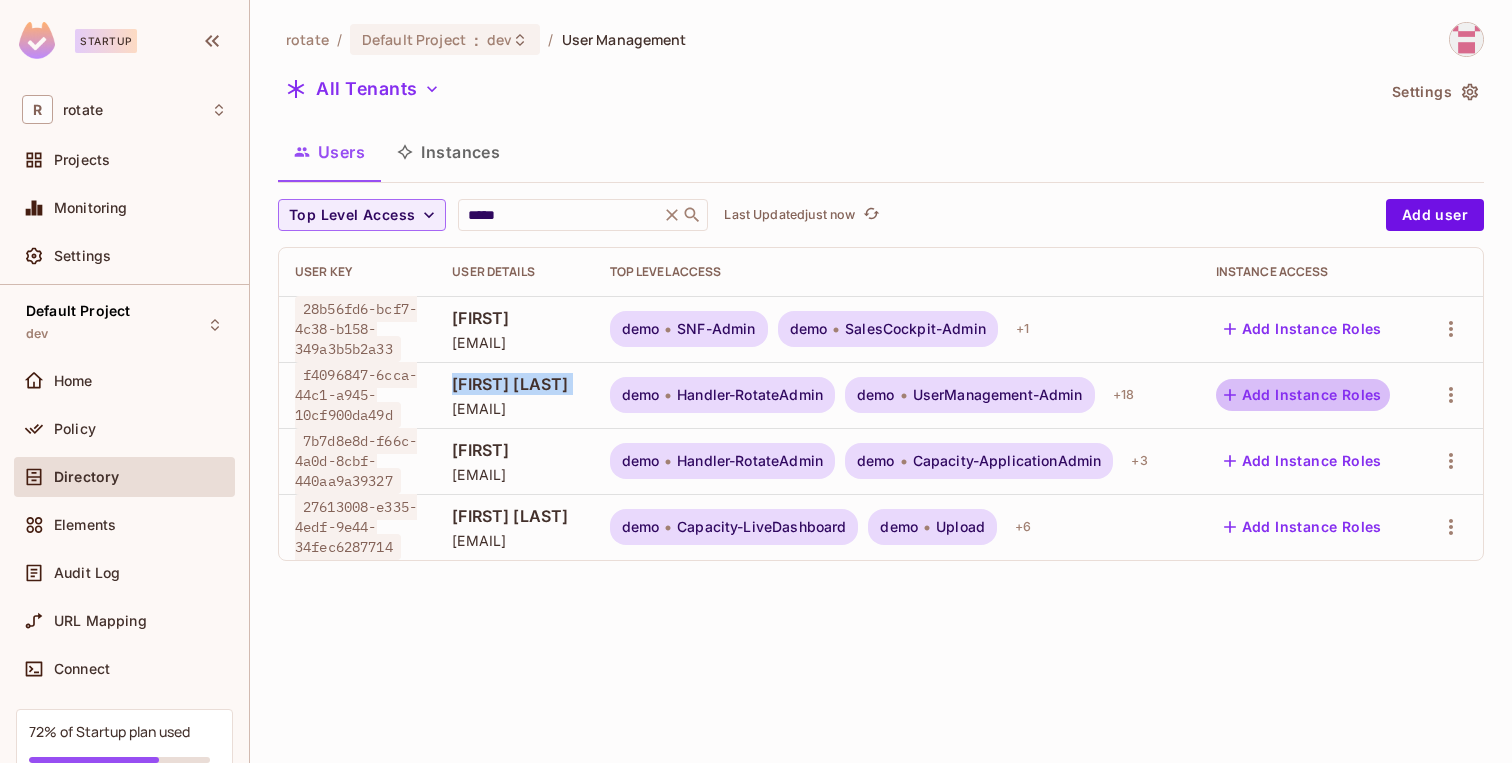 click on "Add Instance Roles" at bounding box center [1303, 395] 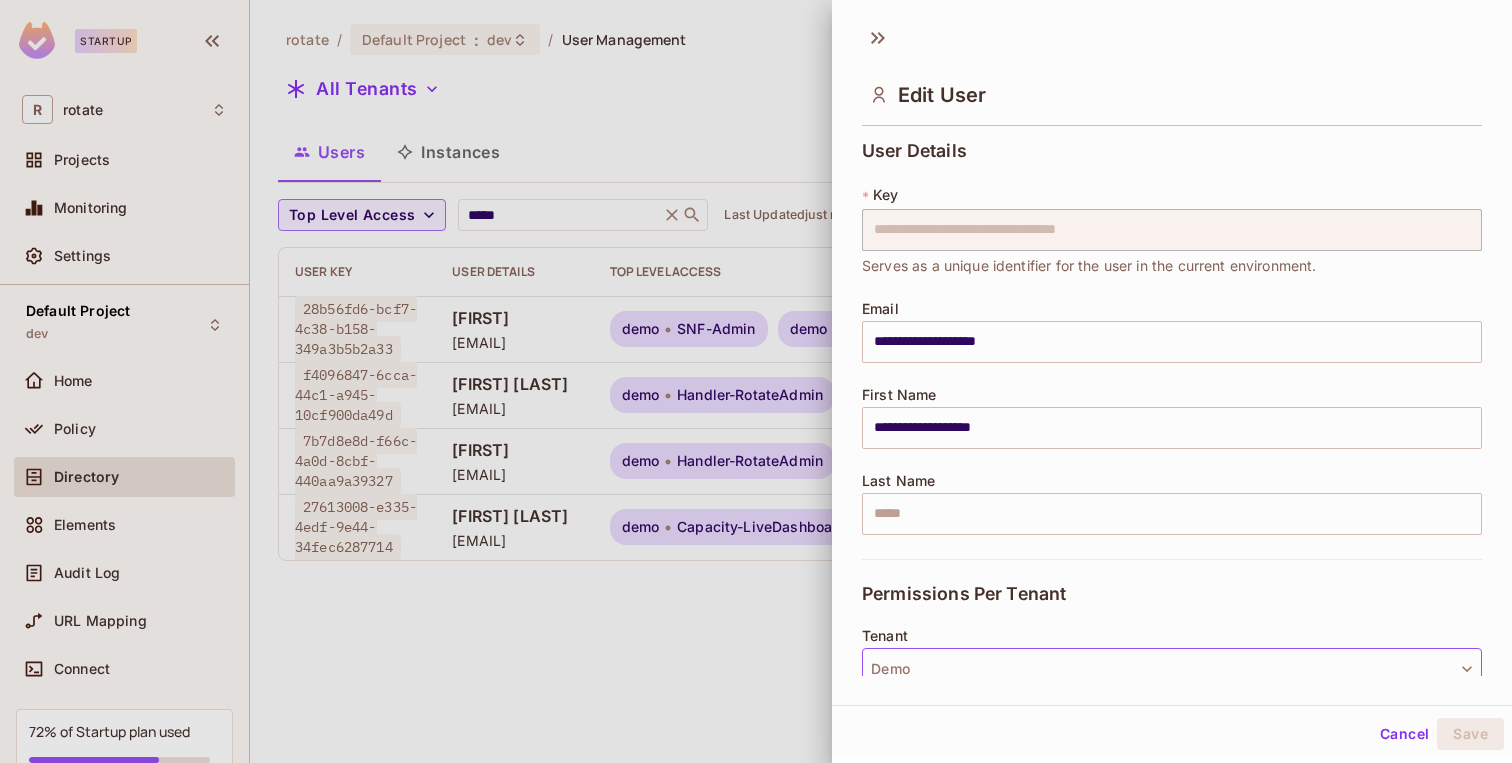 click on "Demo" at bounding box center (1172, 669) 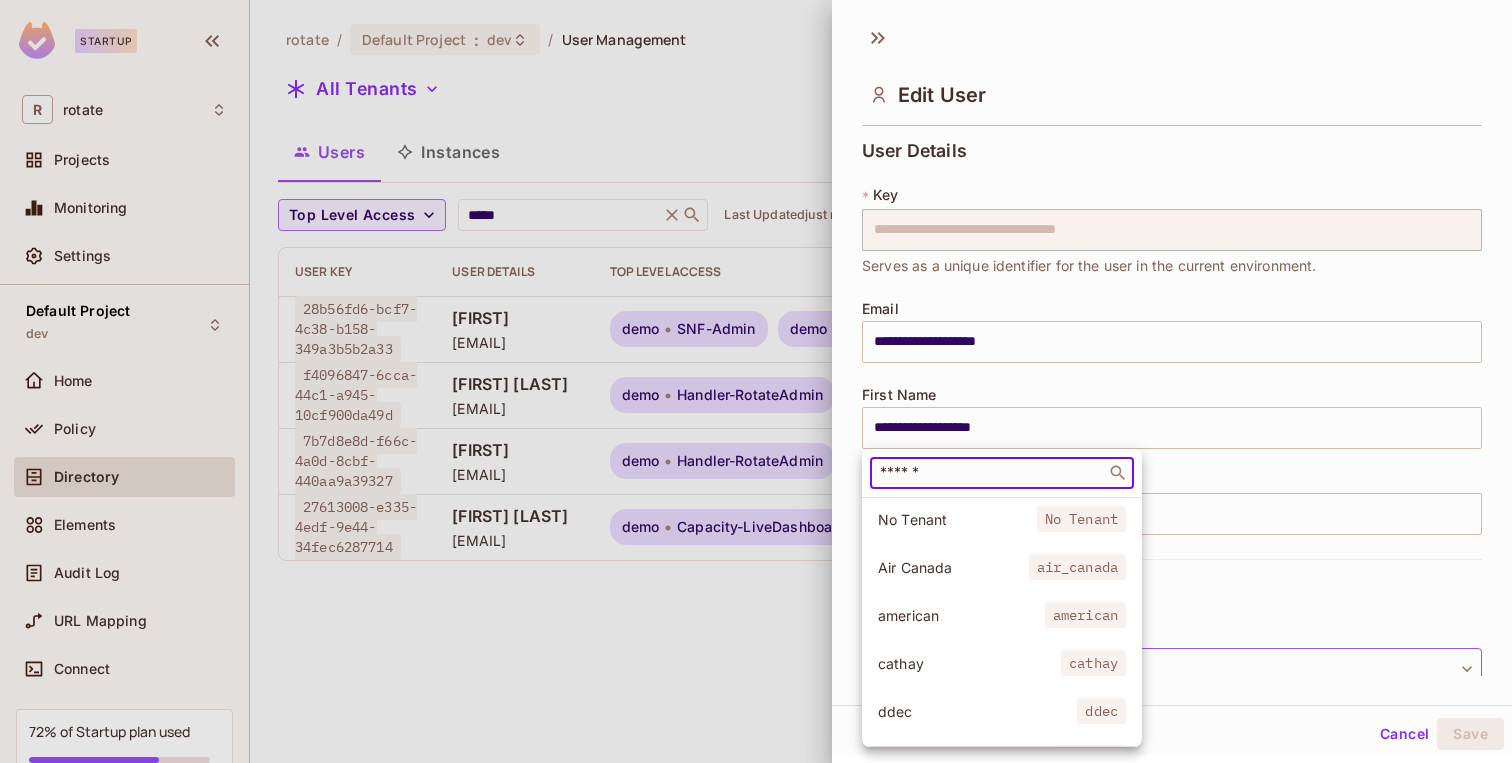 click at bounding box center [988, 473] 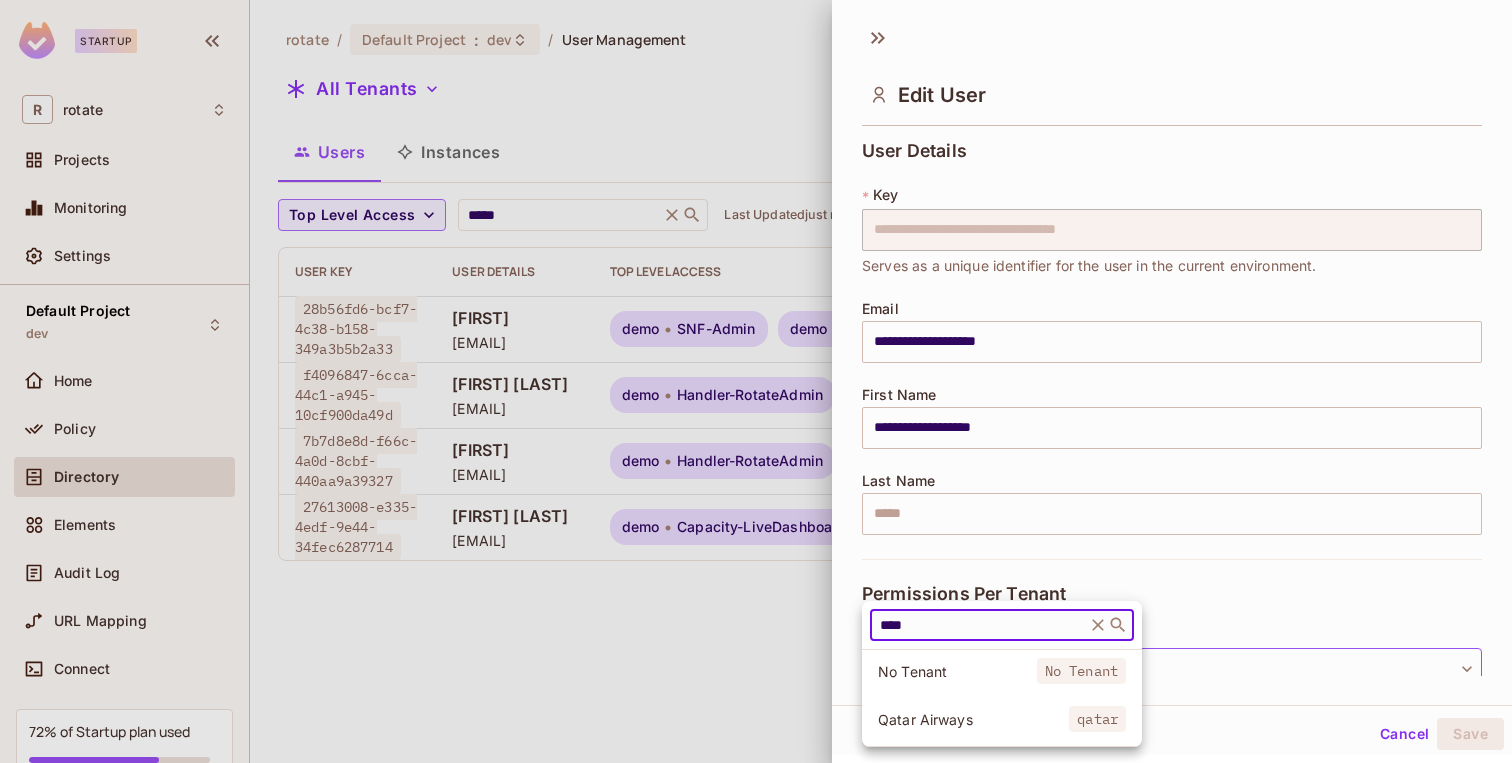 type on "****" 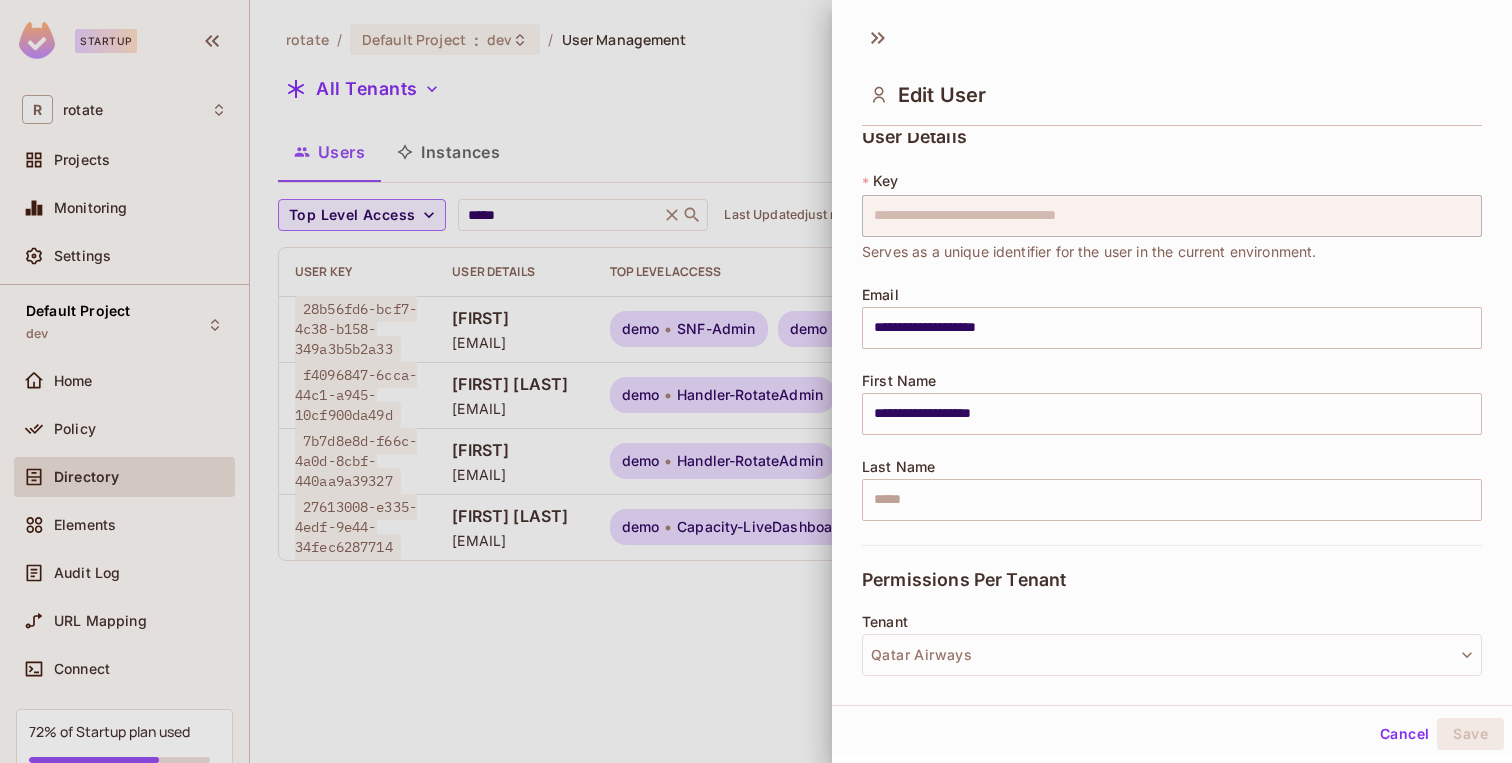 scroll, scrollTop: 318, scrollLeft: 0, axis: vertical 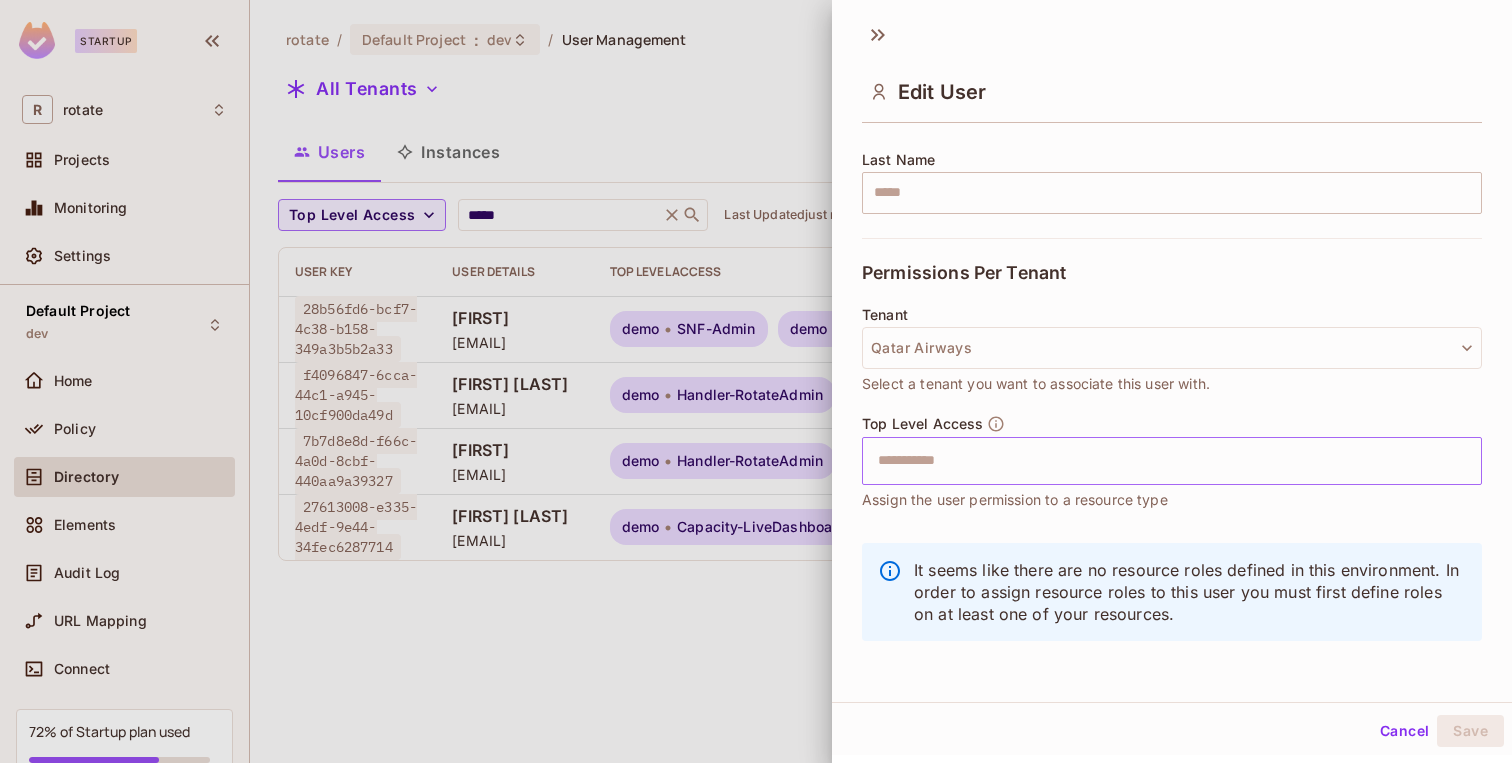 click at bounding box center [1154, 461] 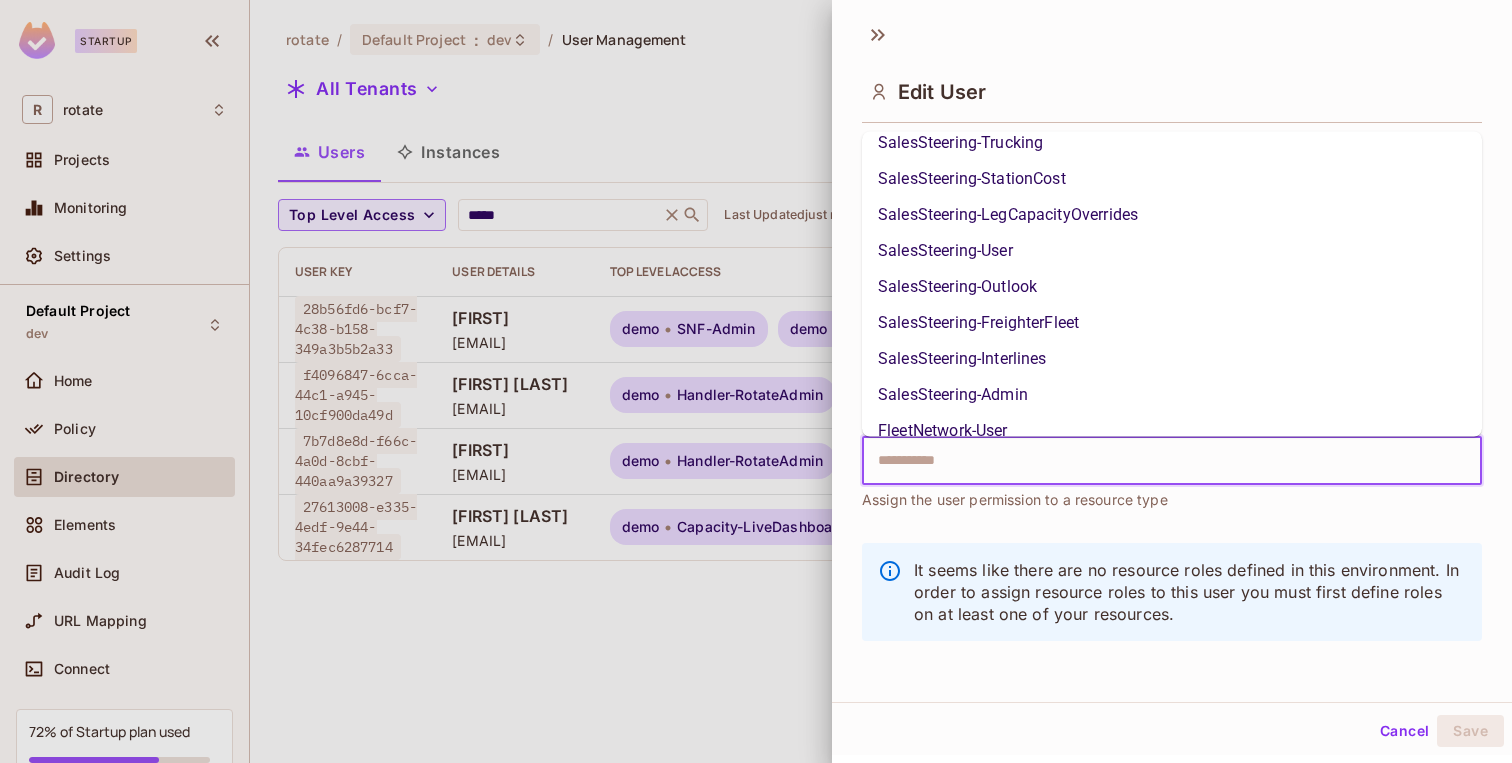 scroll, scrollTop: 1579, scrollLeft: 0, axis: vertical 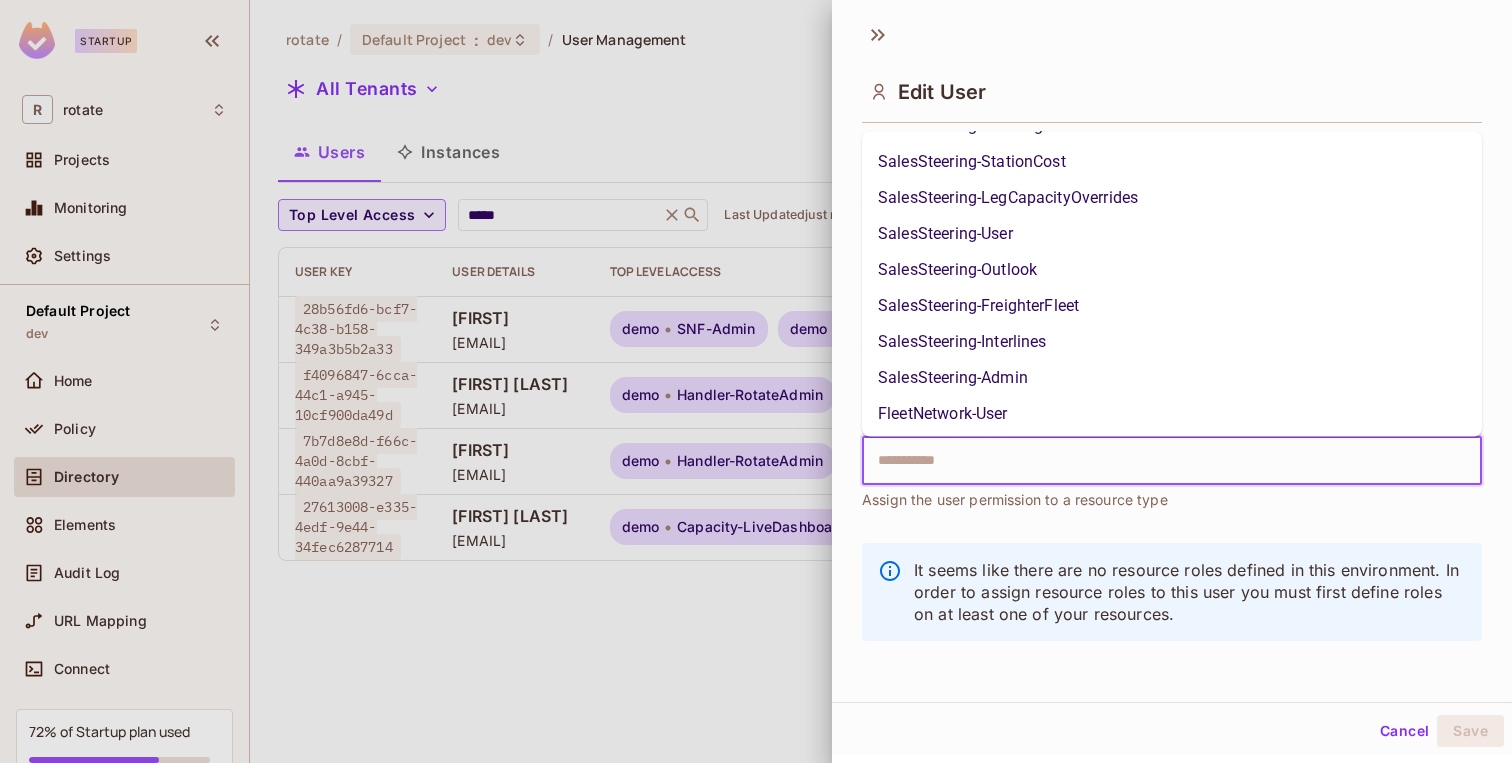click on "SalesSteering-Admin" at bounding box center (1172, 378) 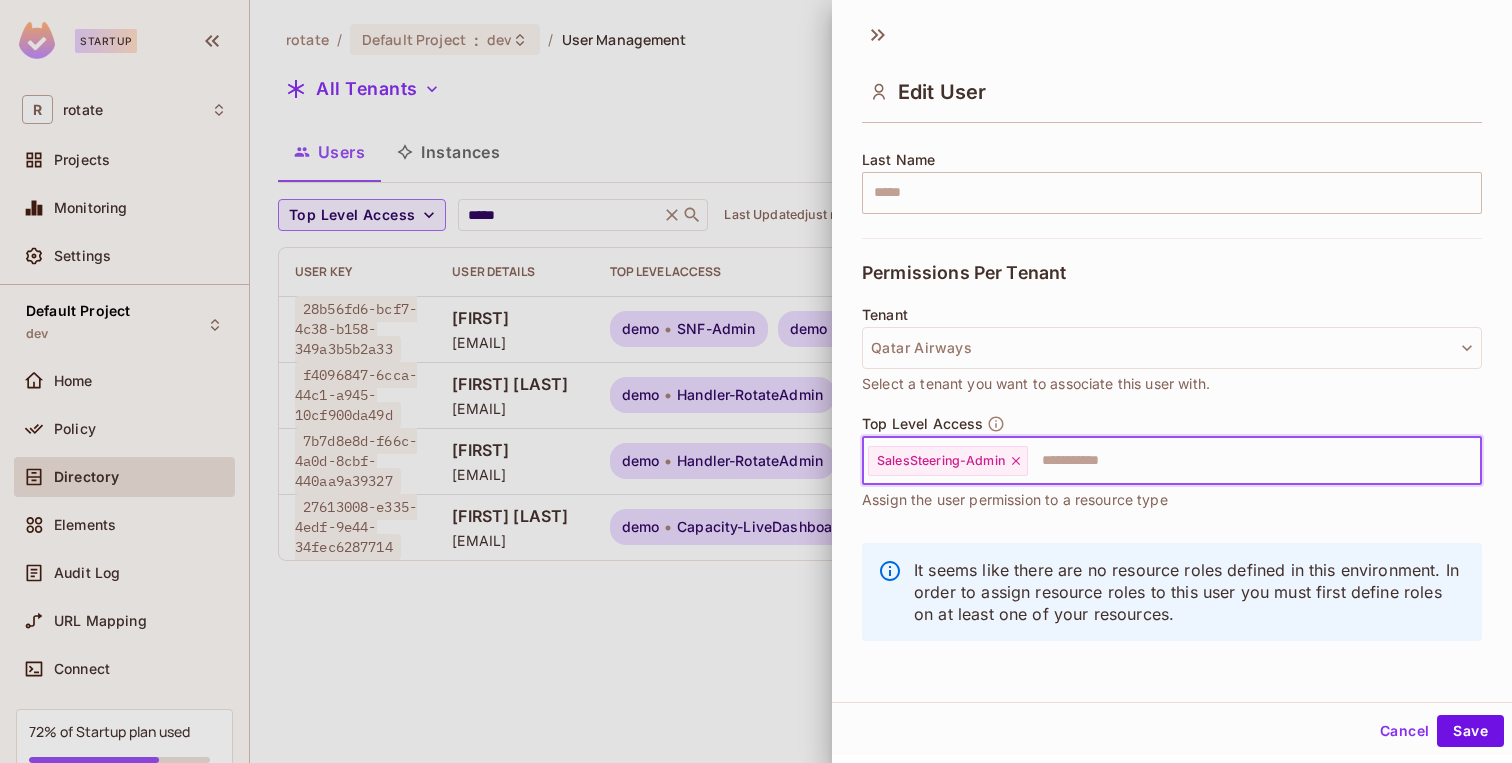 click at bounding box center (1236, 461) 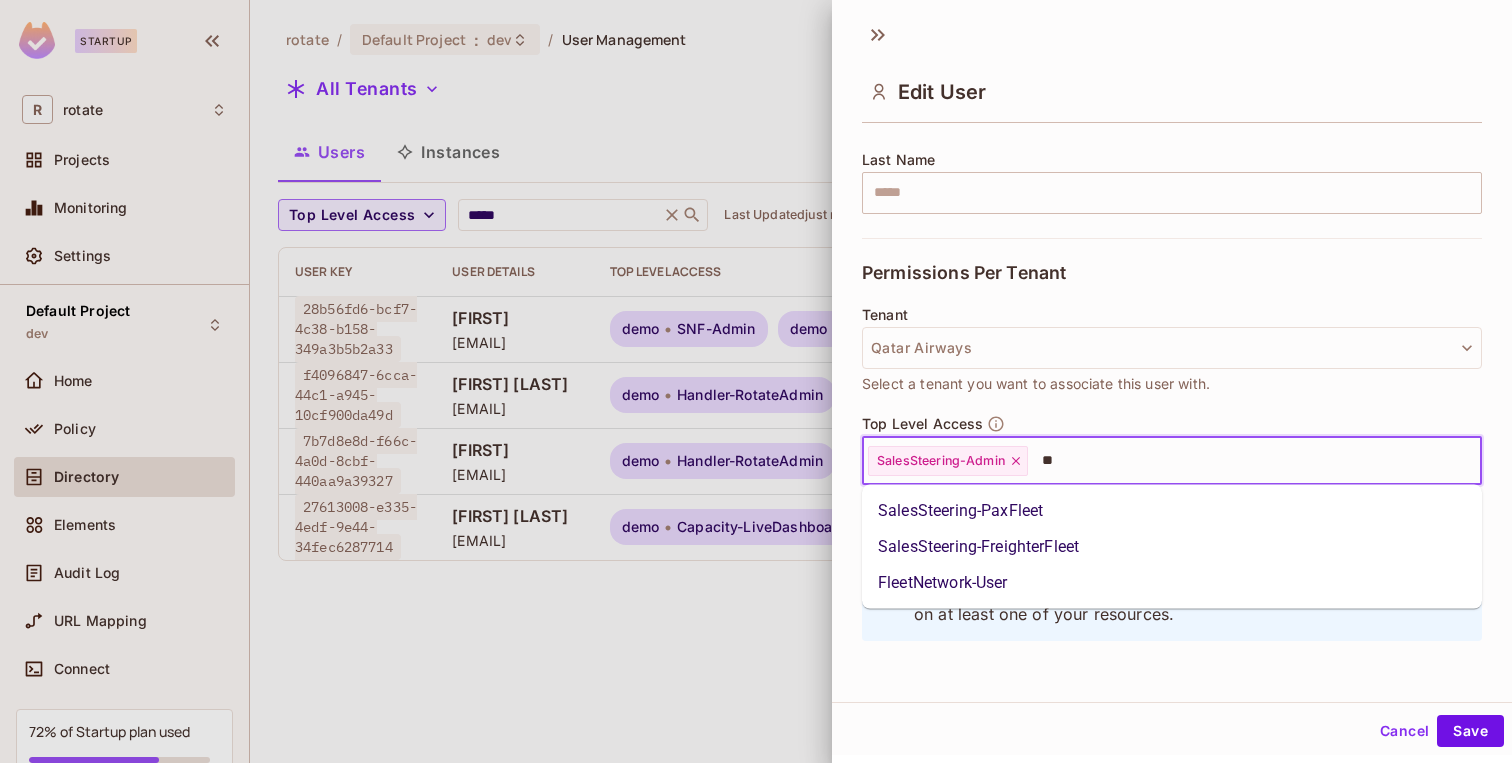 type on "*" 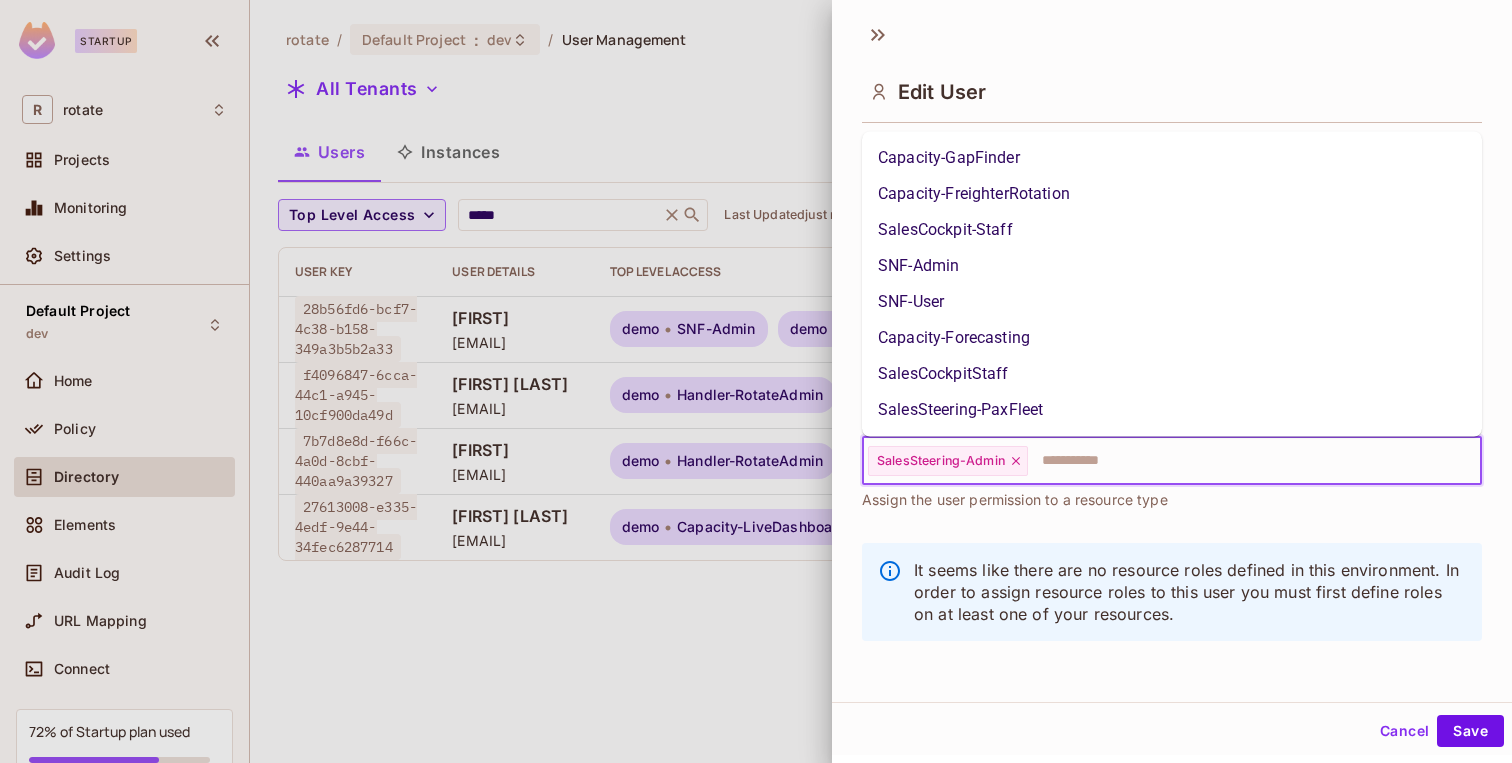 scroll, scrollTop: 1539, scrollLeft: 0, axis: vertical 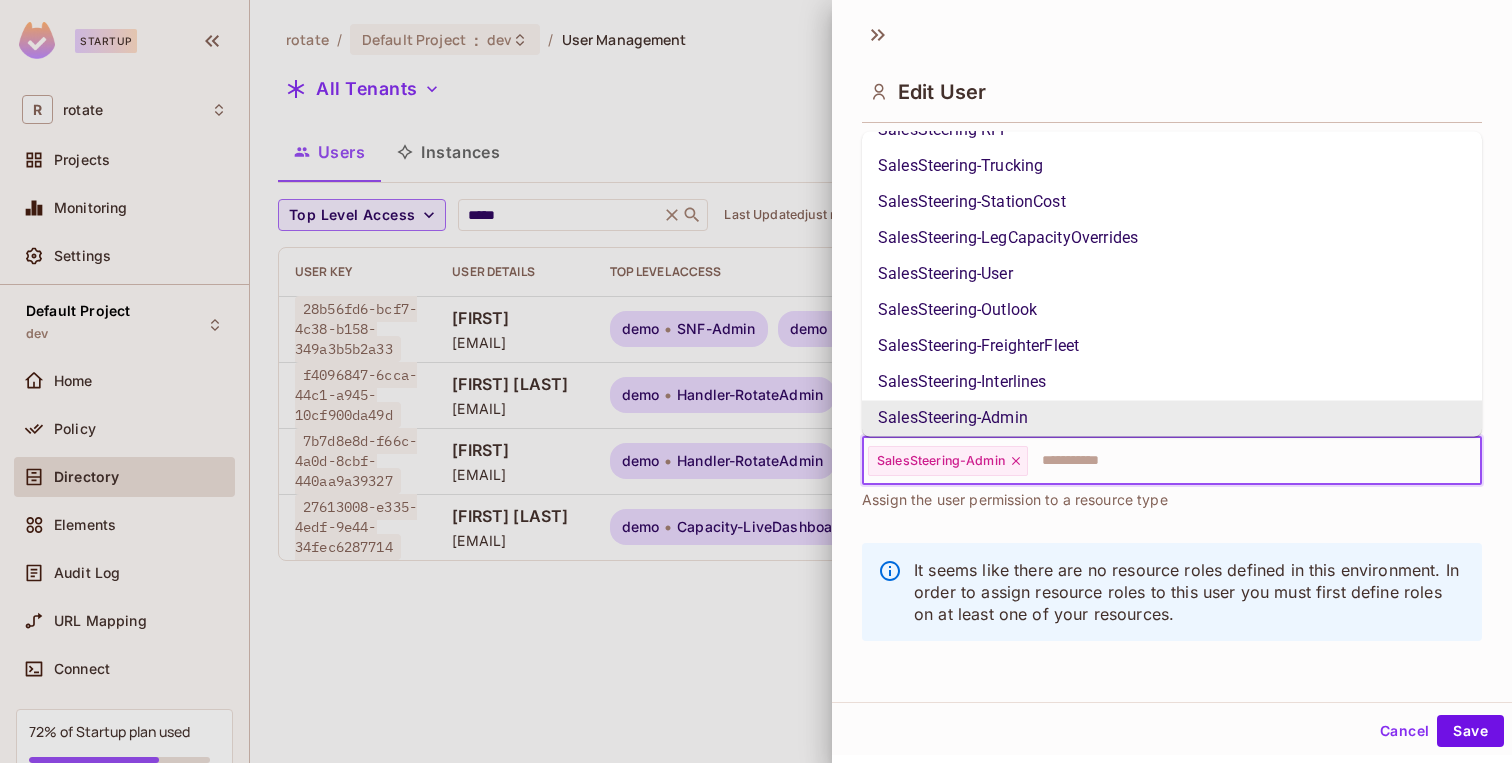 type on "*" 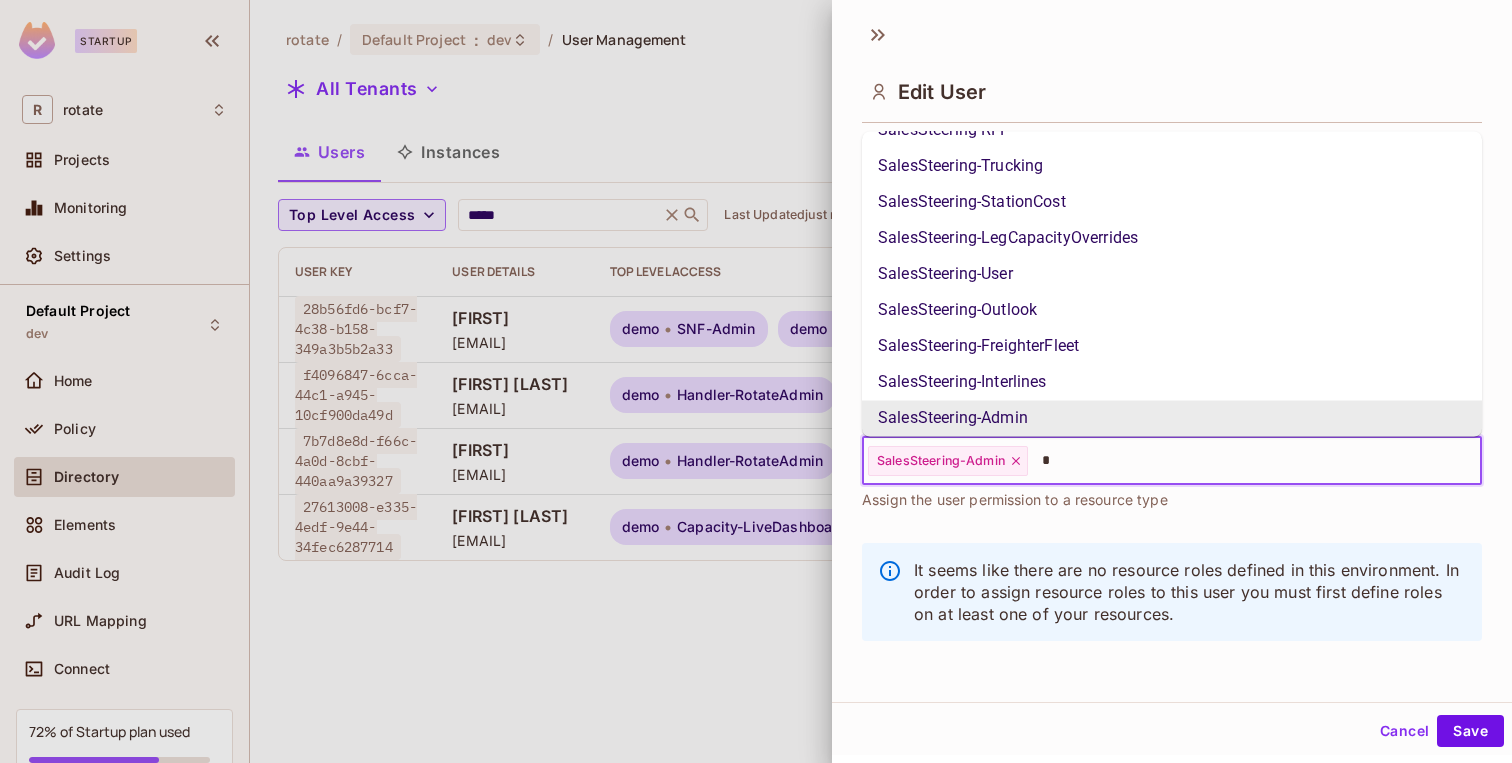 scroll, scrollTop: 0, scrollLeft: 0, axis: both 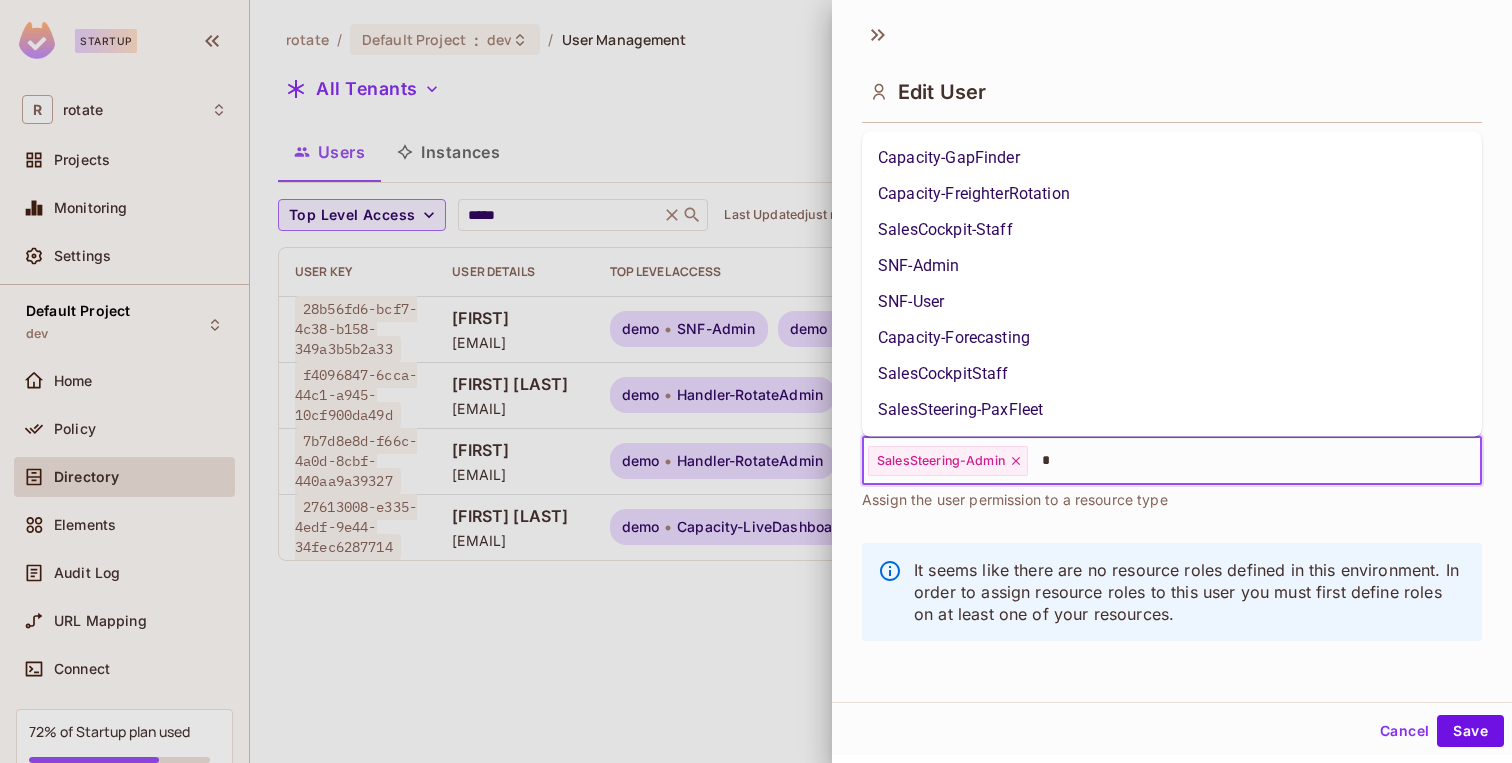 type 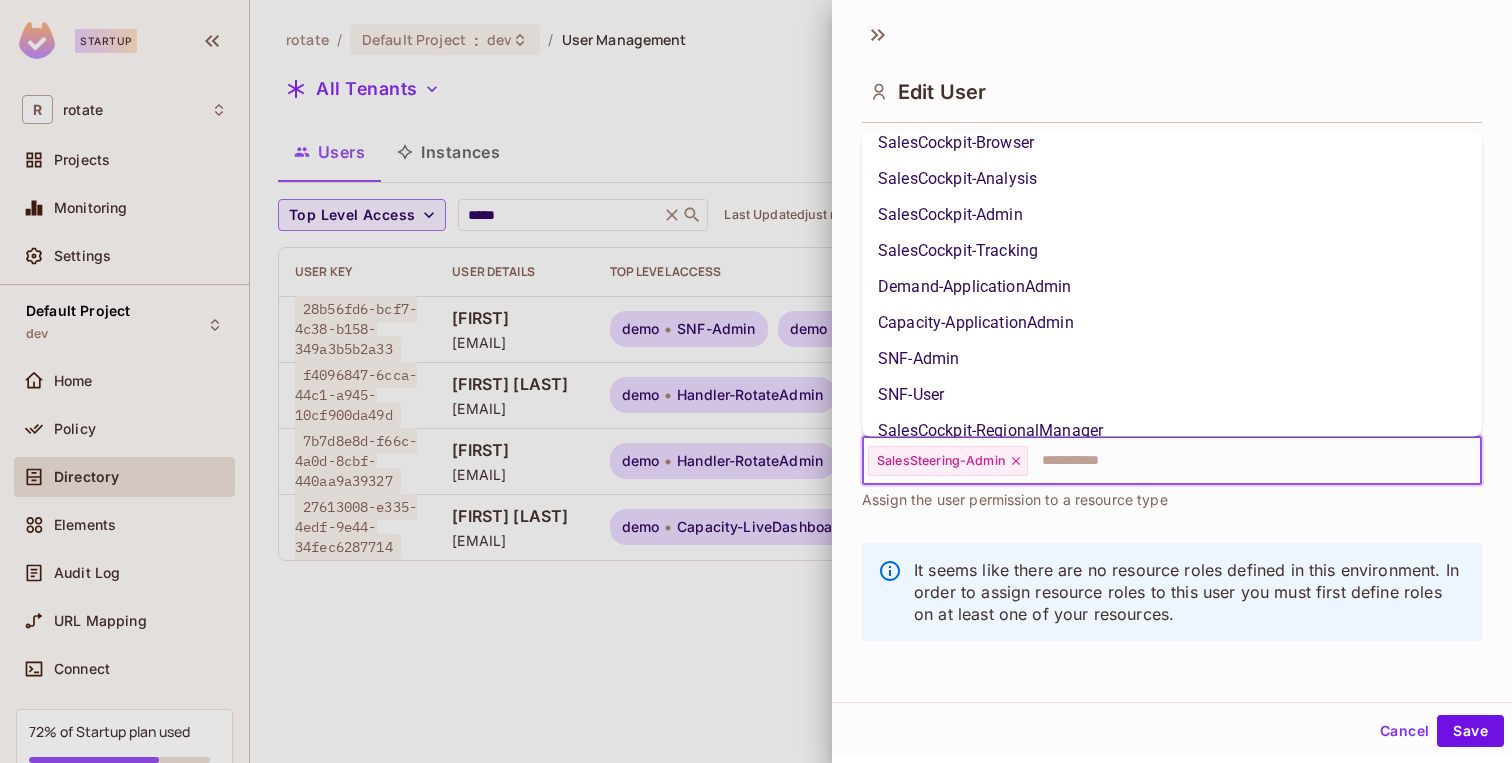 scroll, scrollTop: 799, scrollLeft: 0, axis: vertical 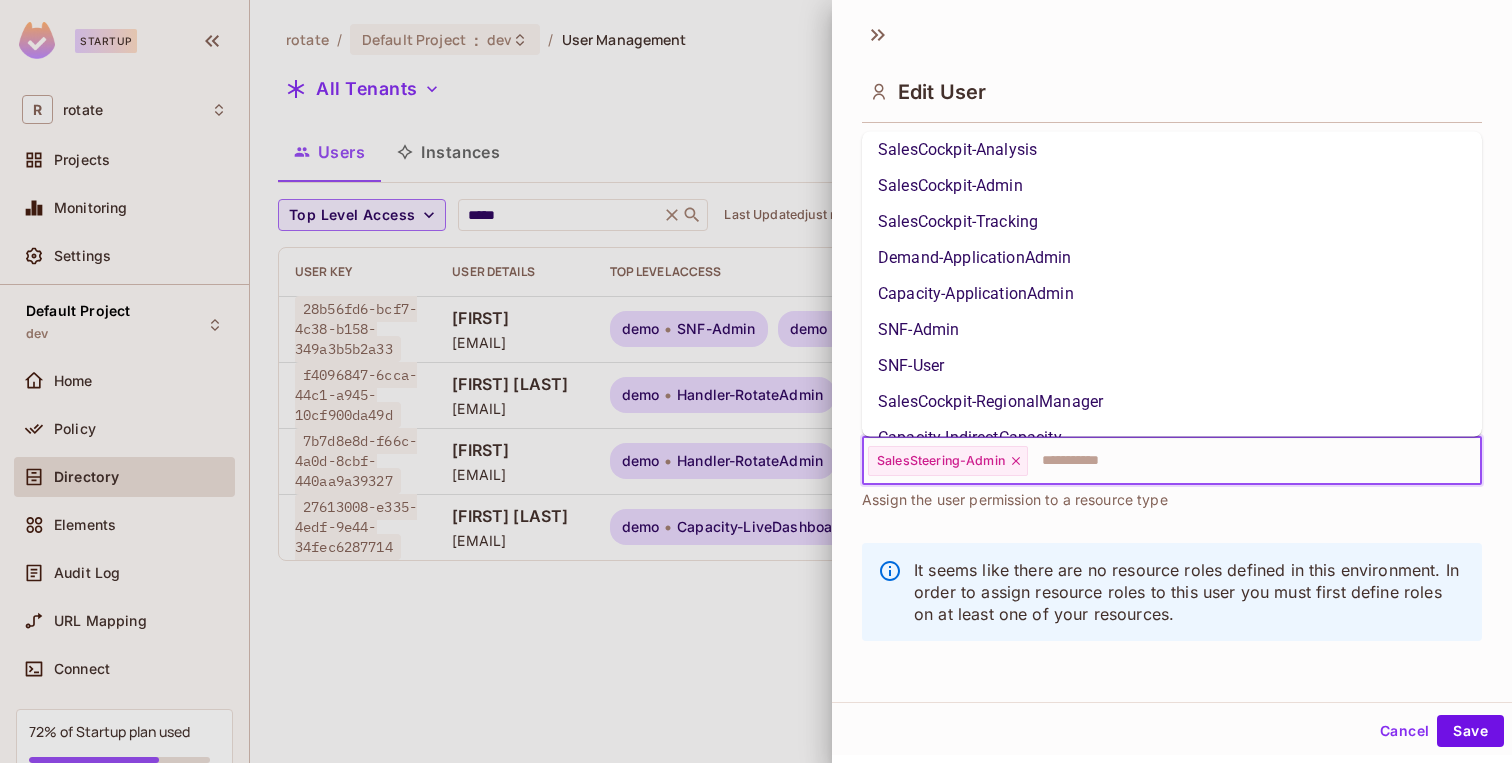 click on "SNF-Admin" at bounding box center (1172, 330) 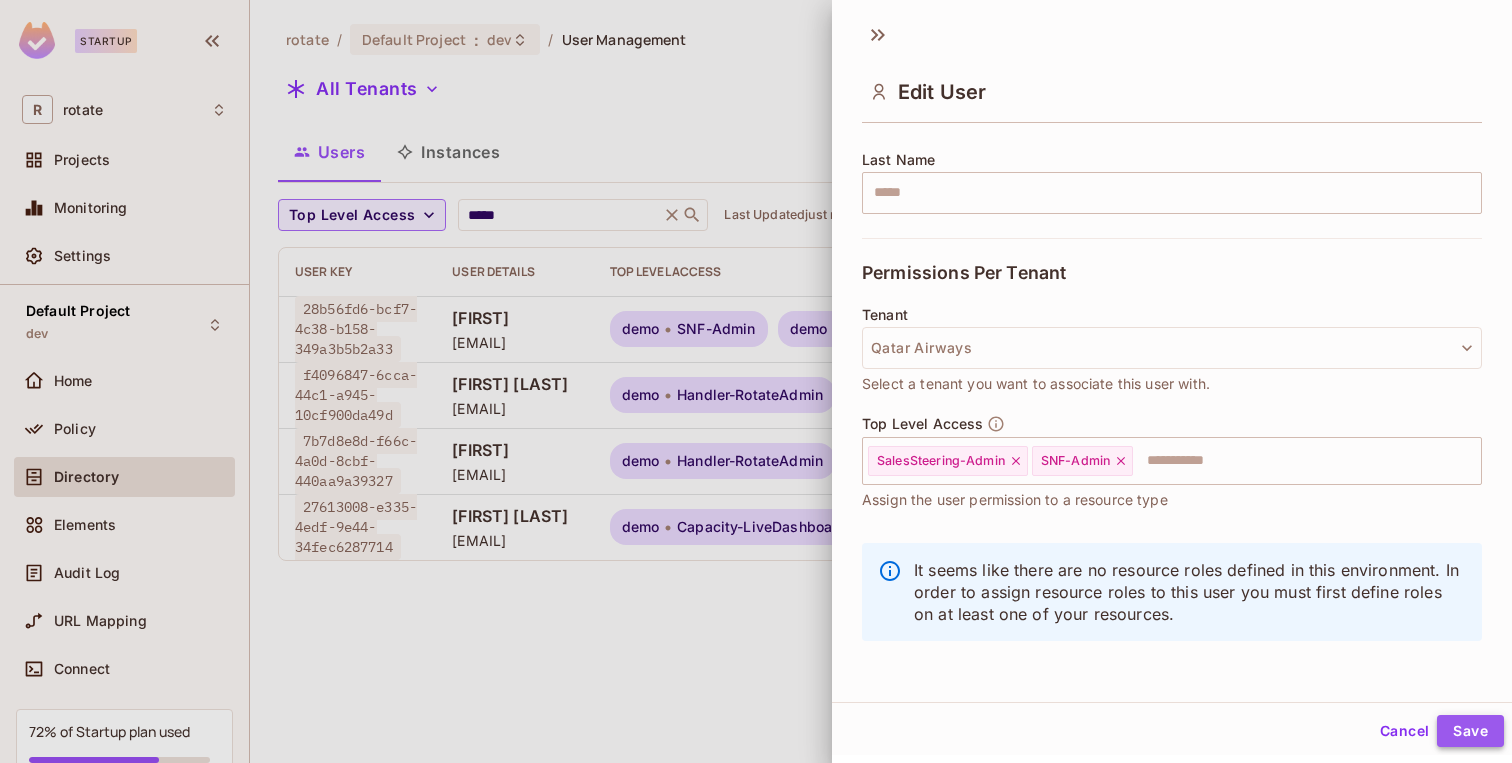 click on "Save" at bounding box center [1470, 731] 